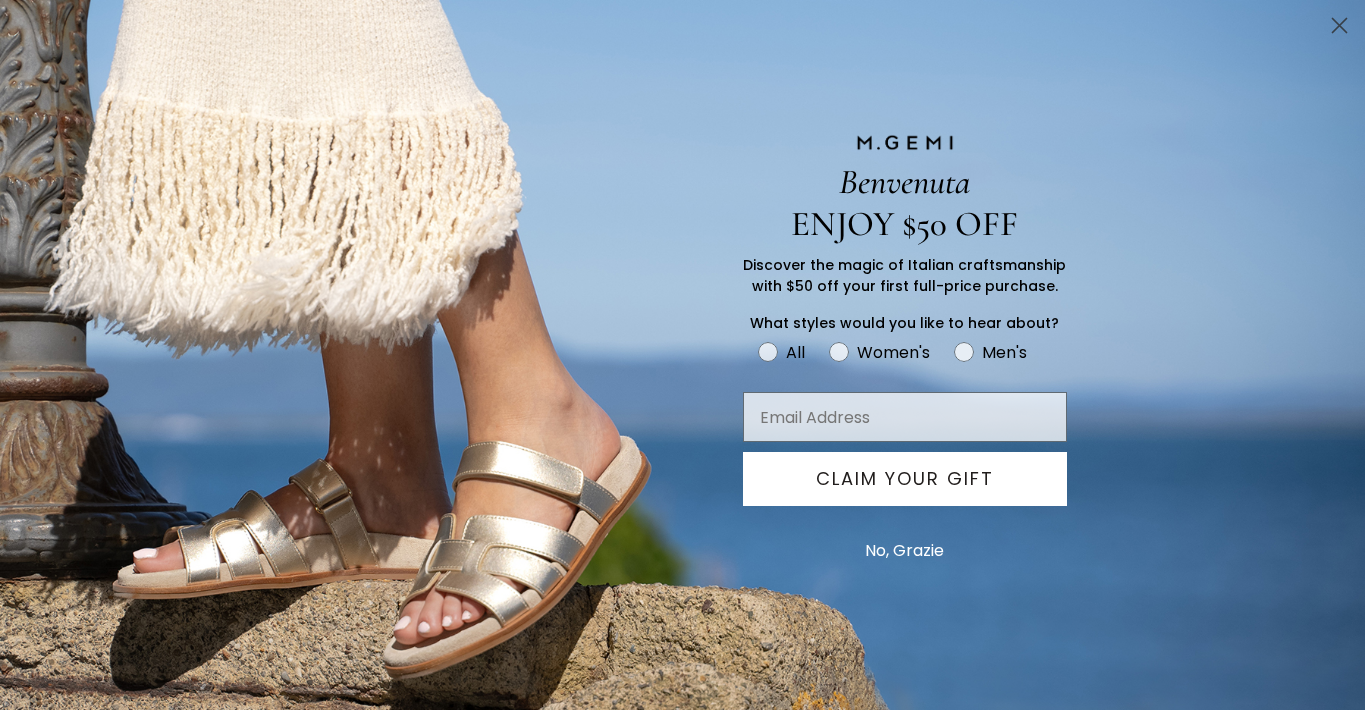 scroll, scrollTop: 0, scrollLeft: 0, axis: both 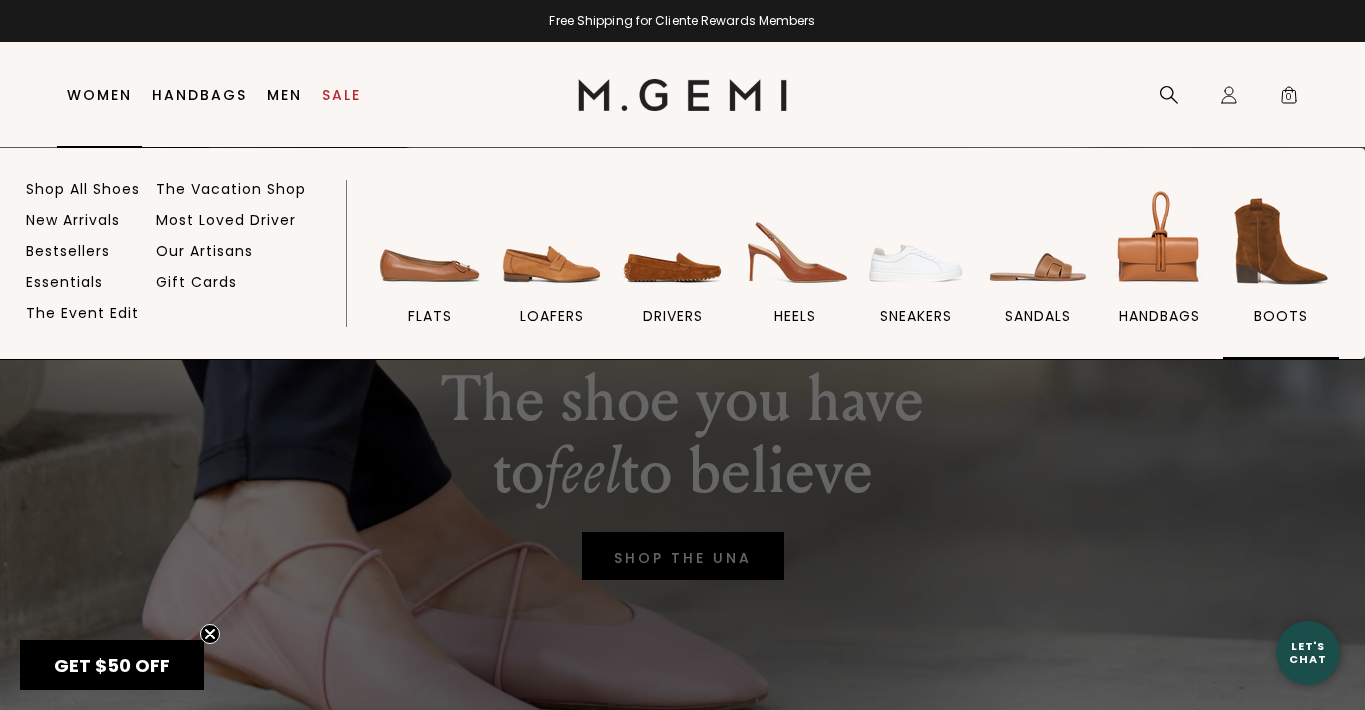 click at bounding box center [1281, 241] 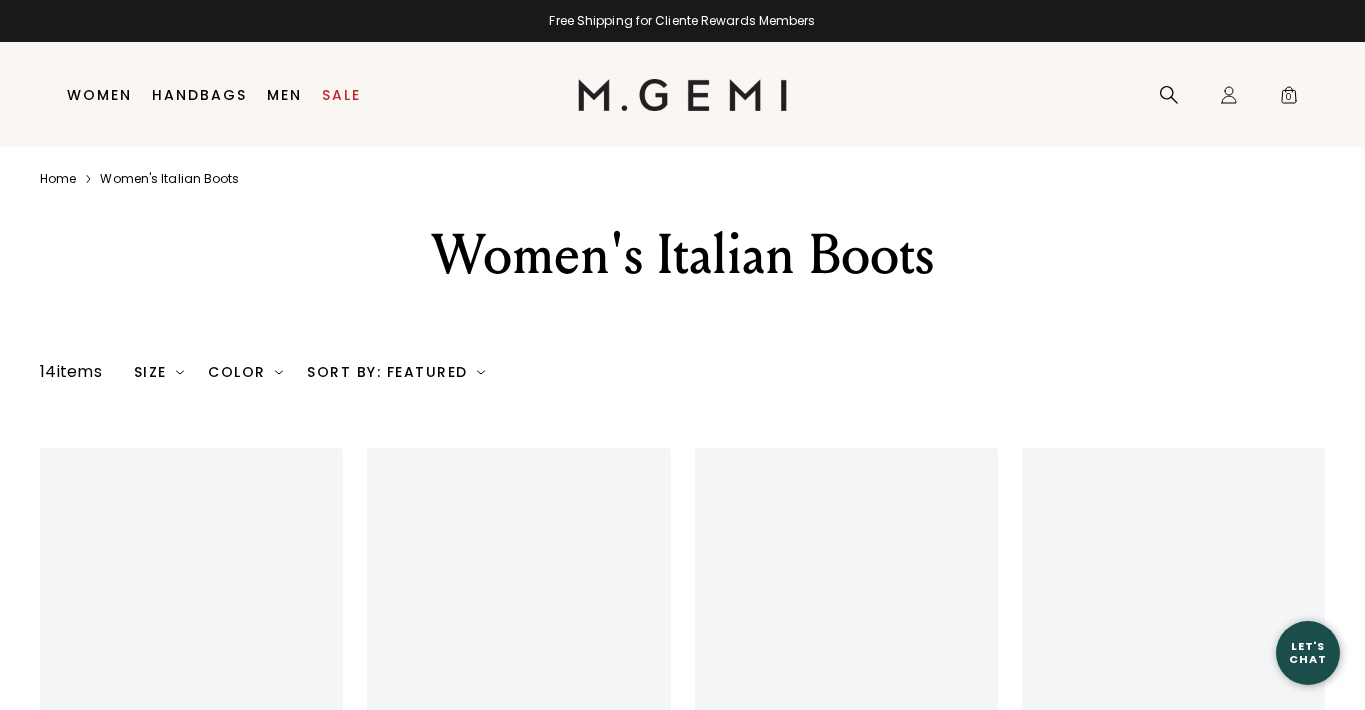 scroll, scrollTop: 0, scrollLeft: 0, axis: both 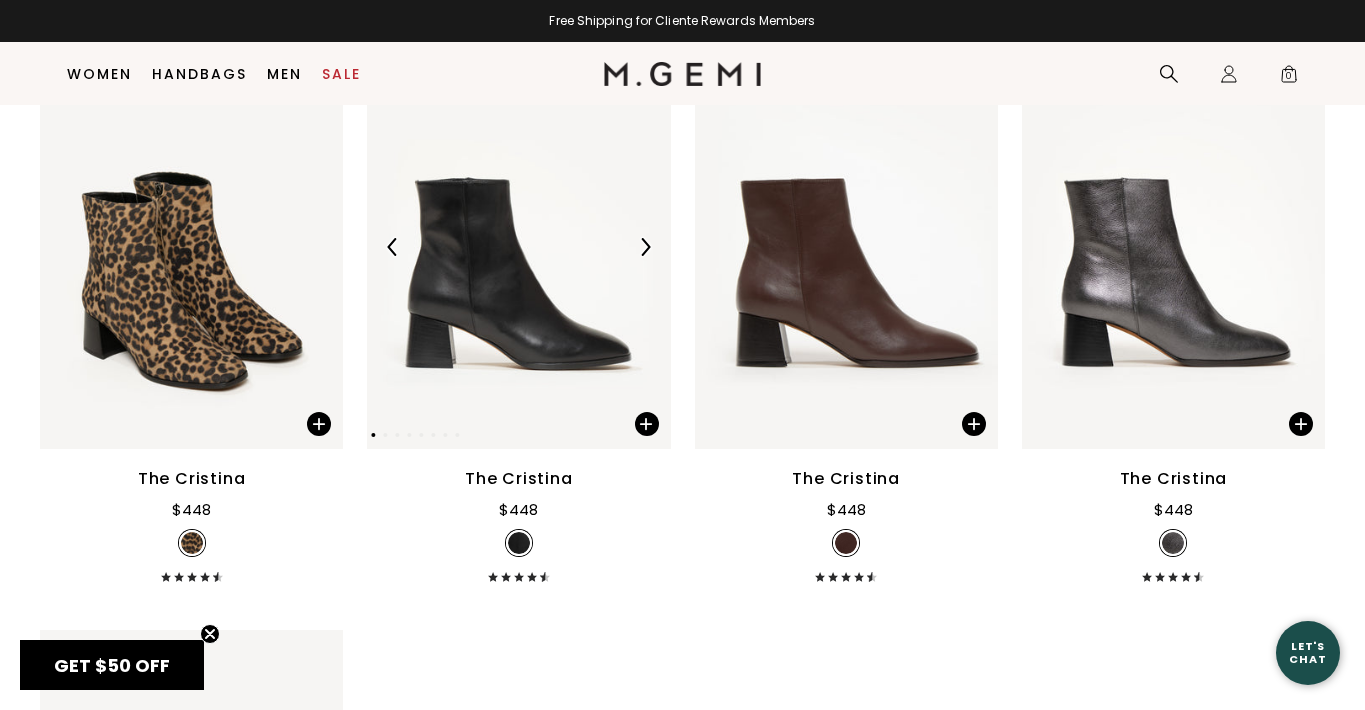 click at bounding box center [645, 247] 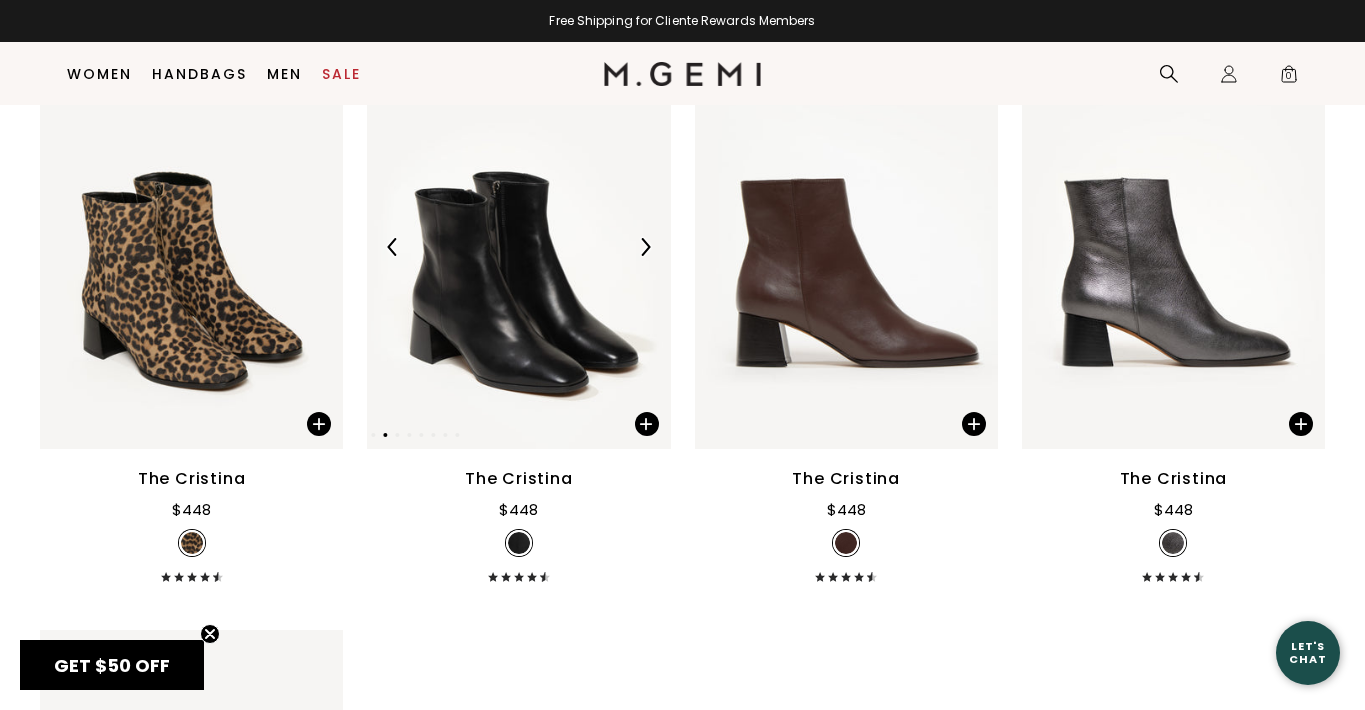 click at bounding box center [645, 247] 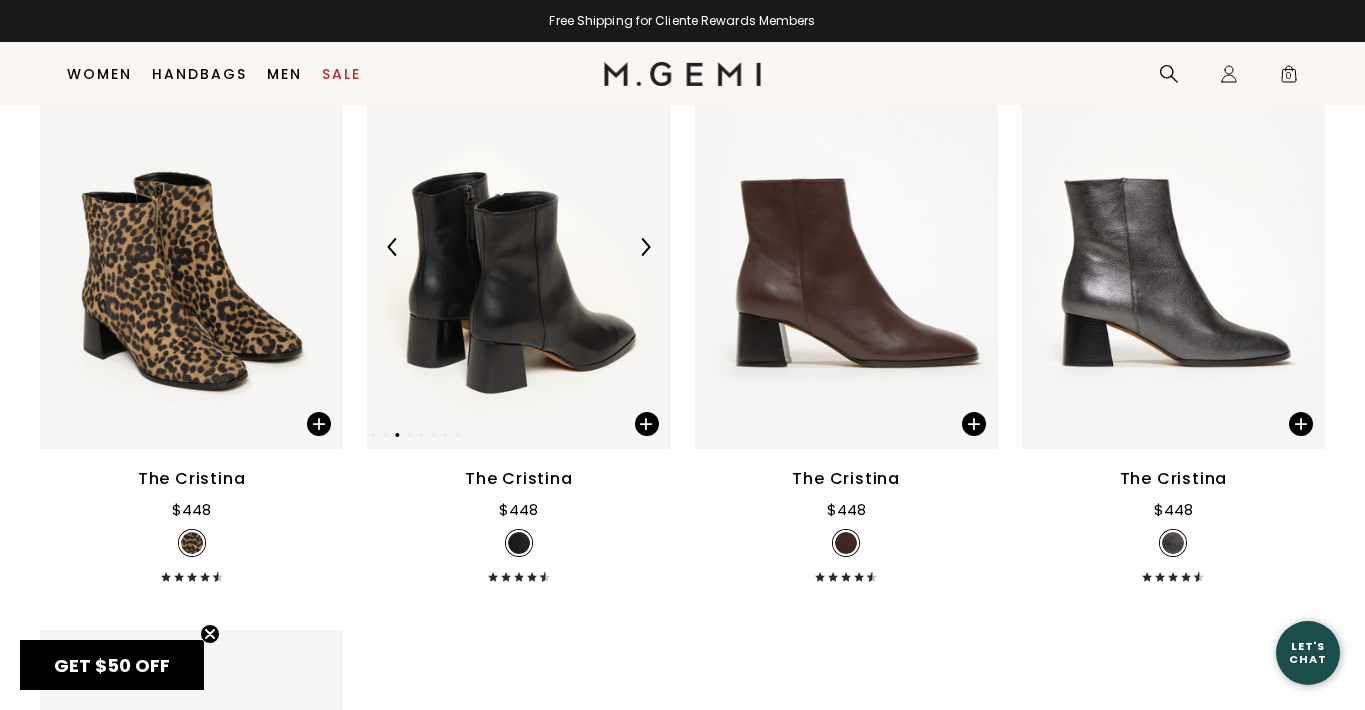 click at bounding box center [645, 247] 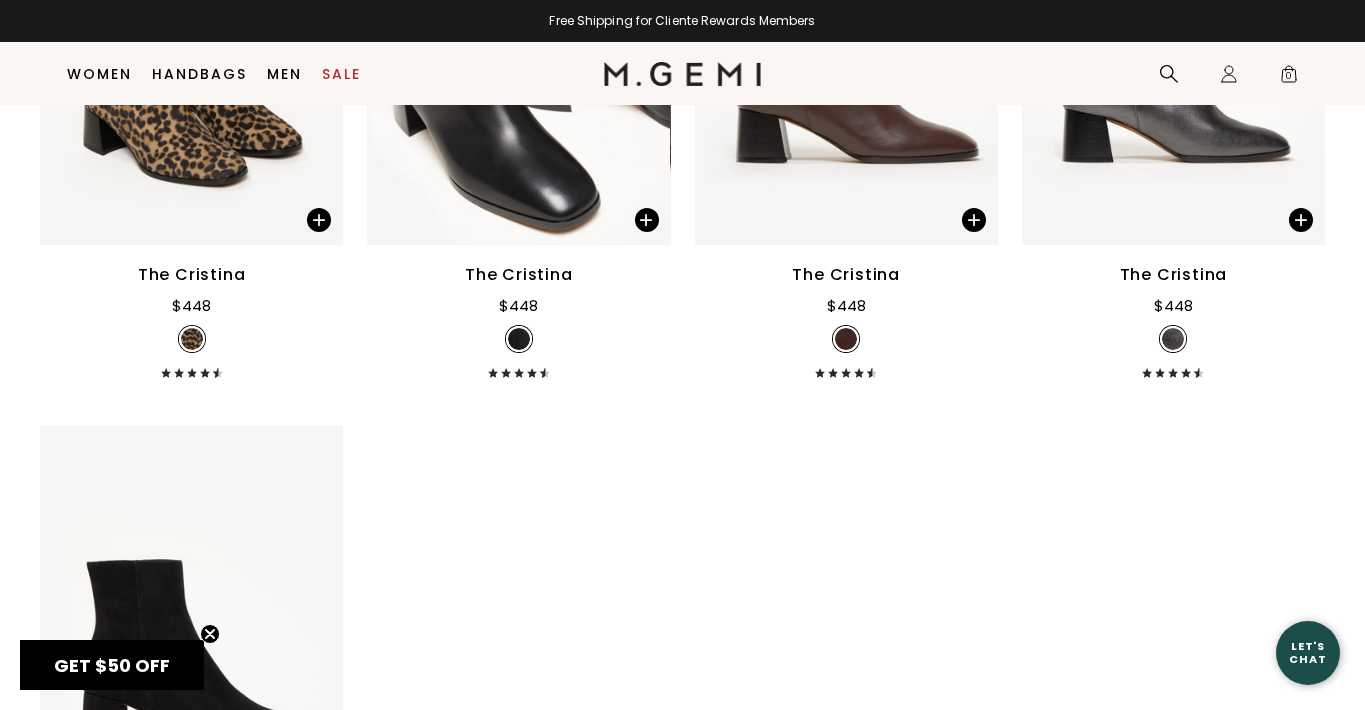 scroll, scrollTop: 340, scrollLeft: 0, axis: vertical 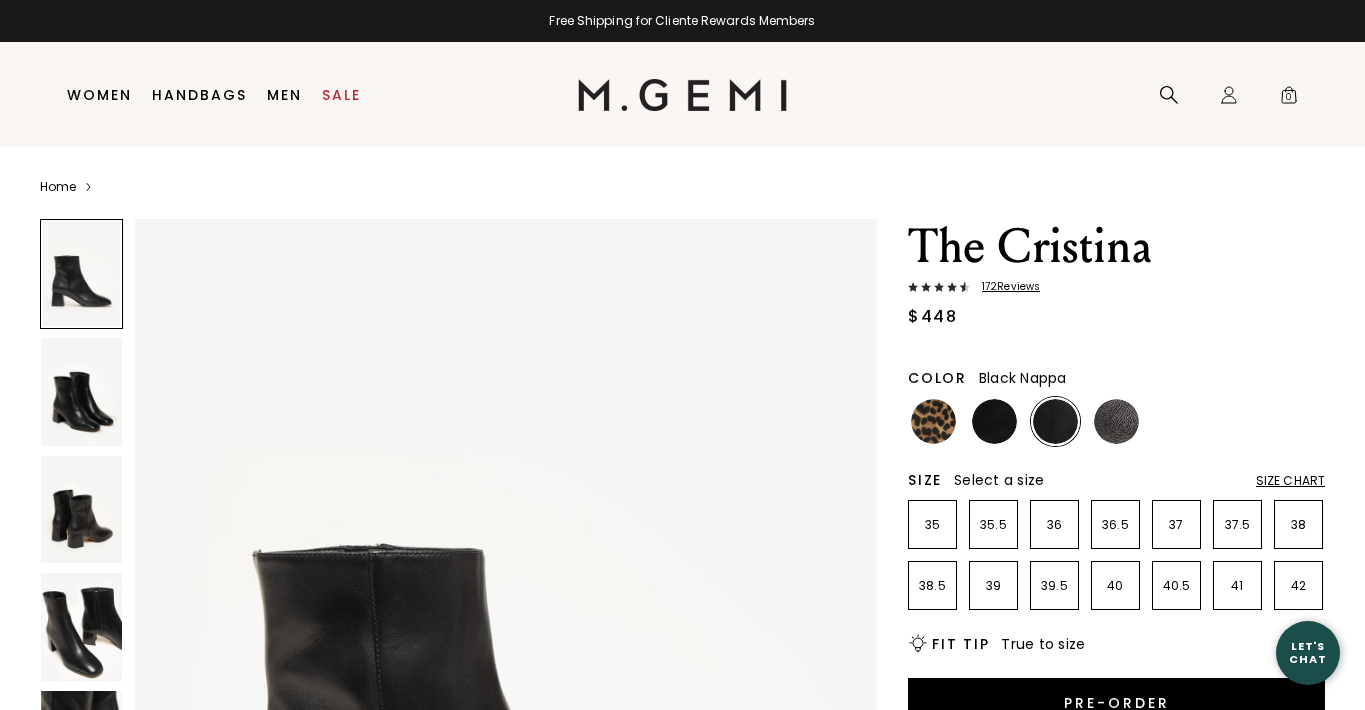 click at bounding box center [81, 510] 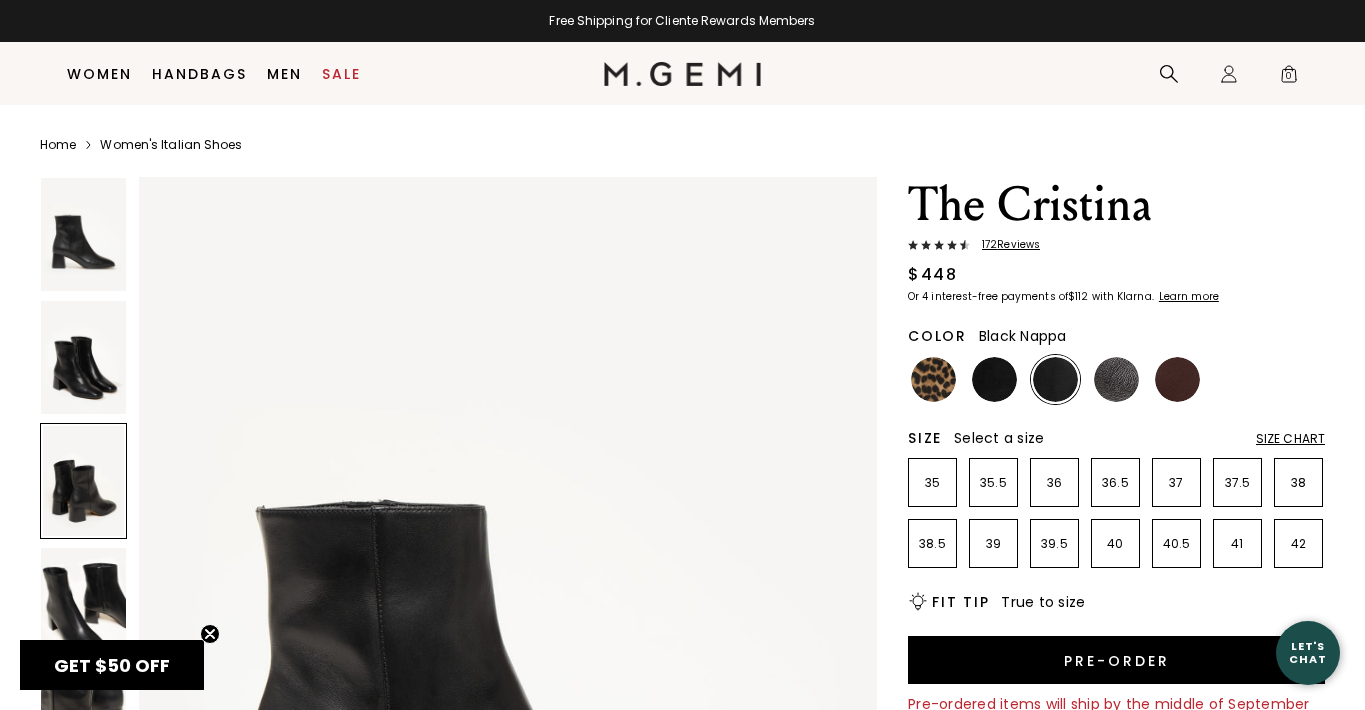 scroll, scrollTop: 503, scrollLeft: 0, axis: vertical 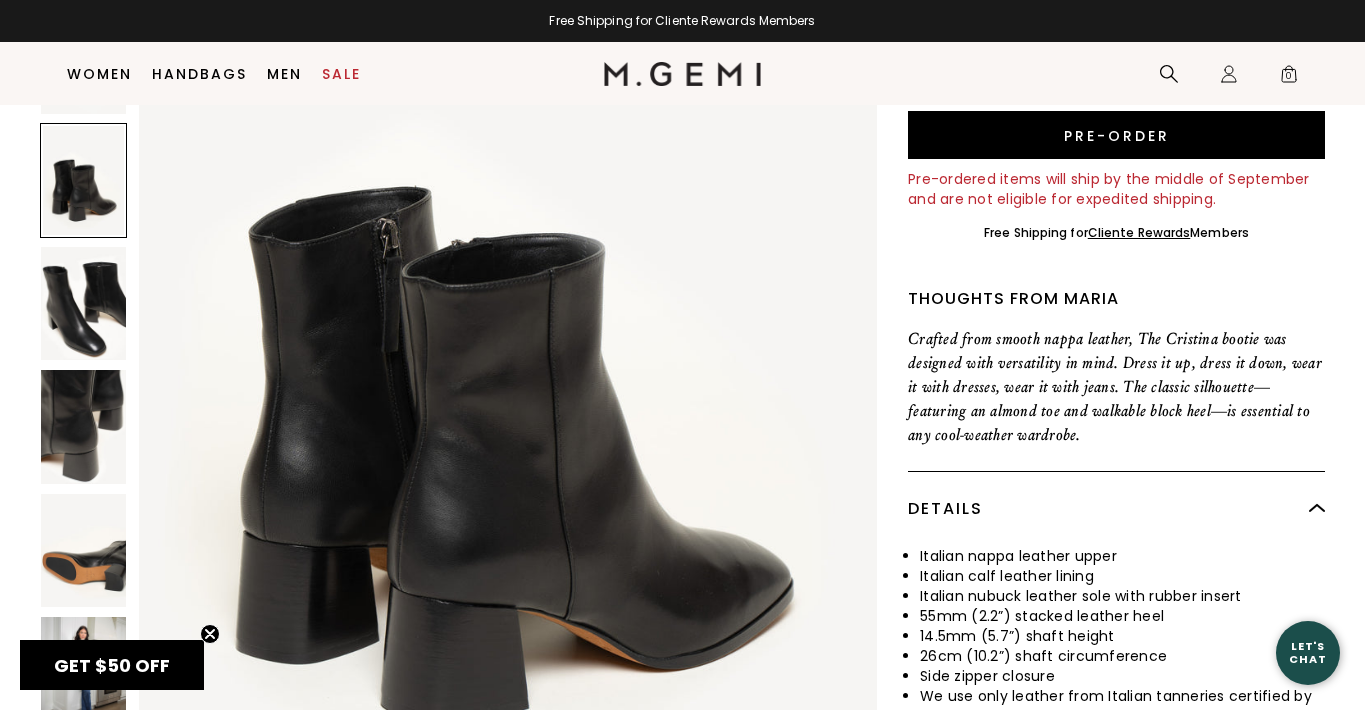 click at bounding box center (83, 426) 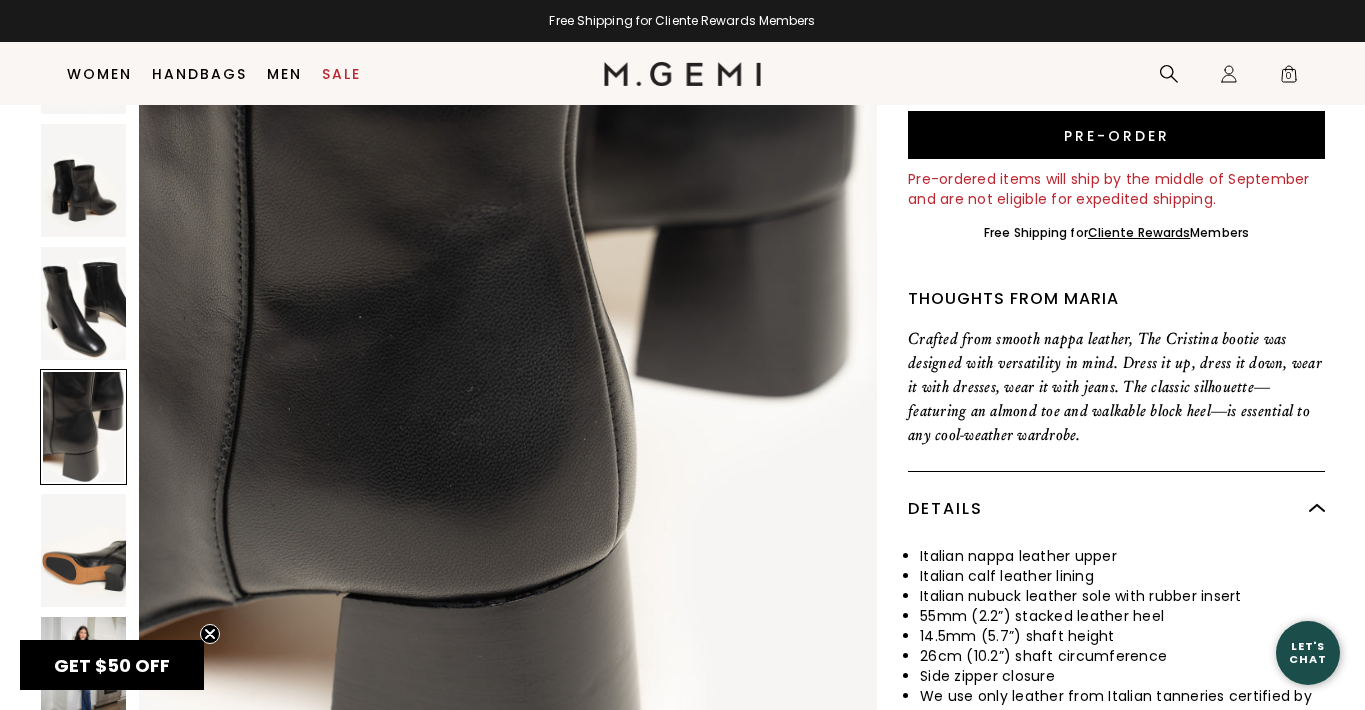 click at bounding box center [83, 549] 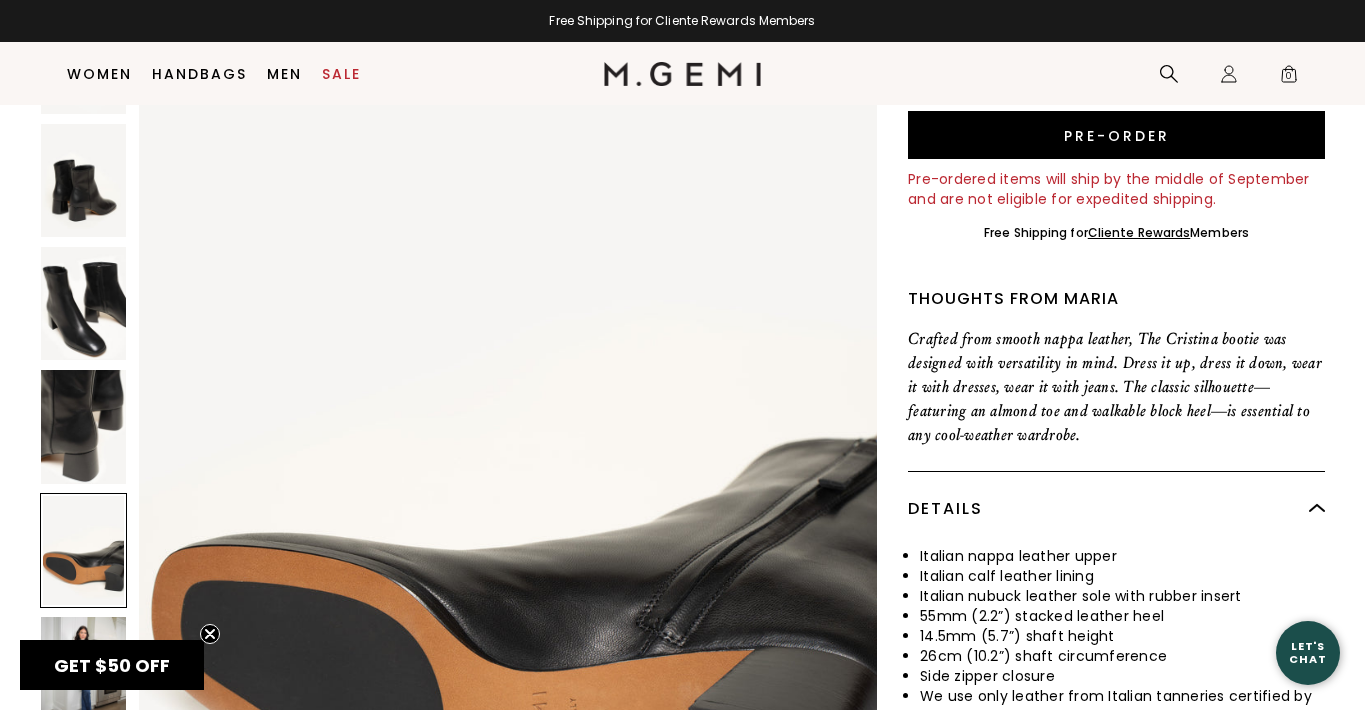 scroll, scrollTop: 5020, scrollLeft: 0, axis: vertical 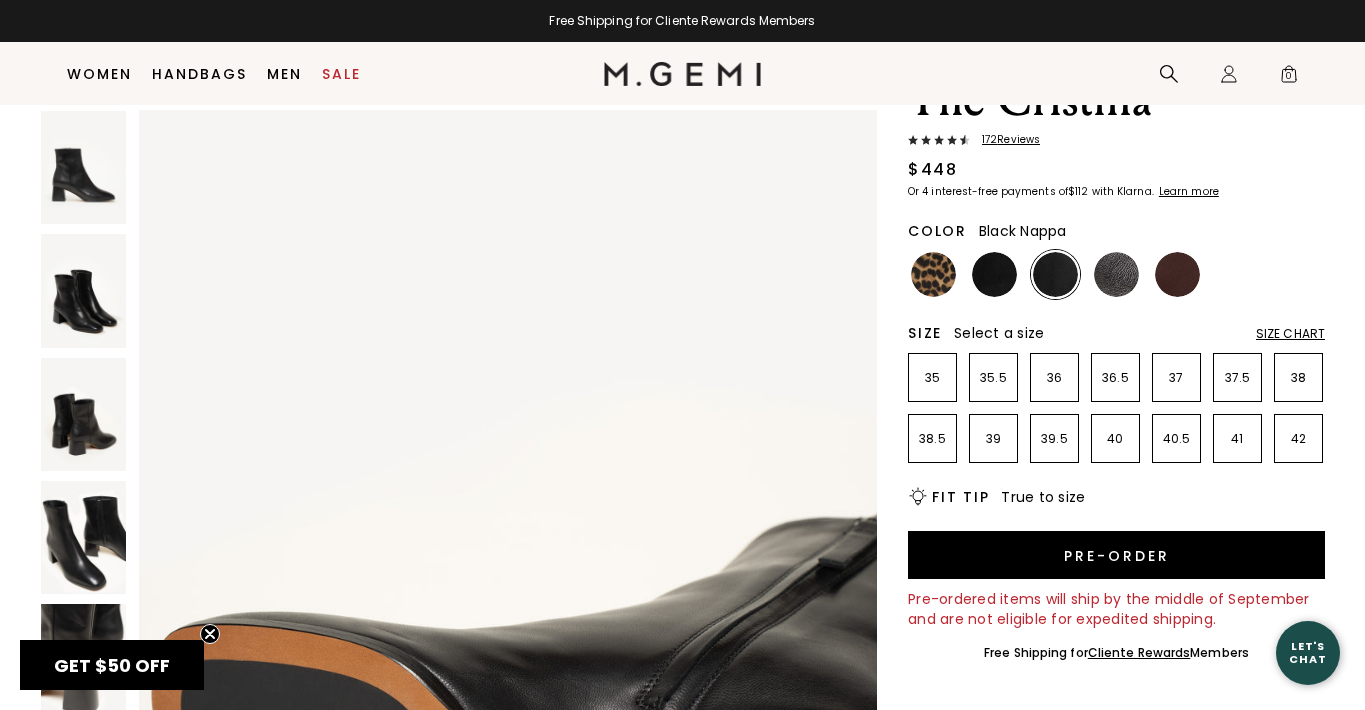click on "Size Chart" at bounding box center [1290, 334] 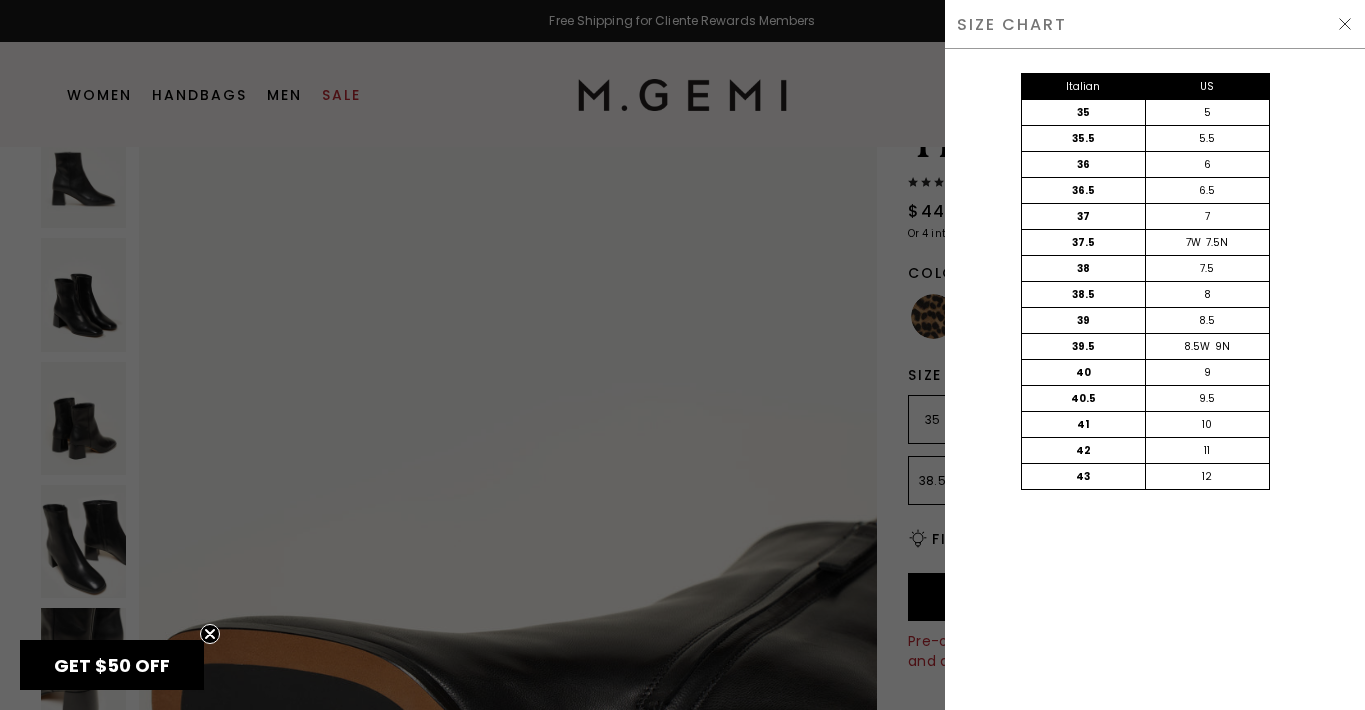 click at bounding box center (1345, 24) 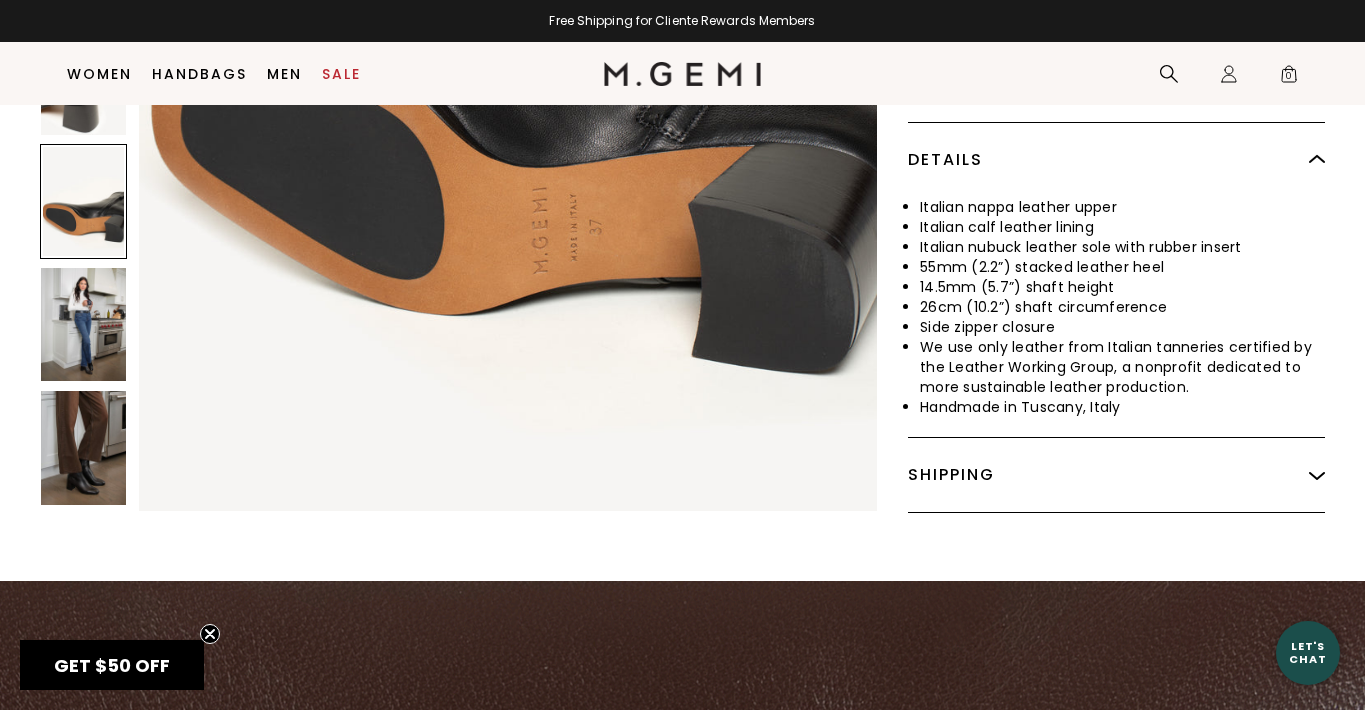 scroll, scrollTop: 931, scrollLeft: 0, axis: vertical 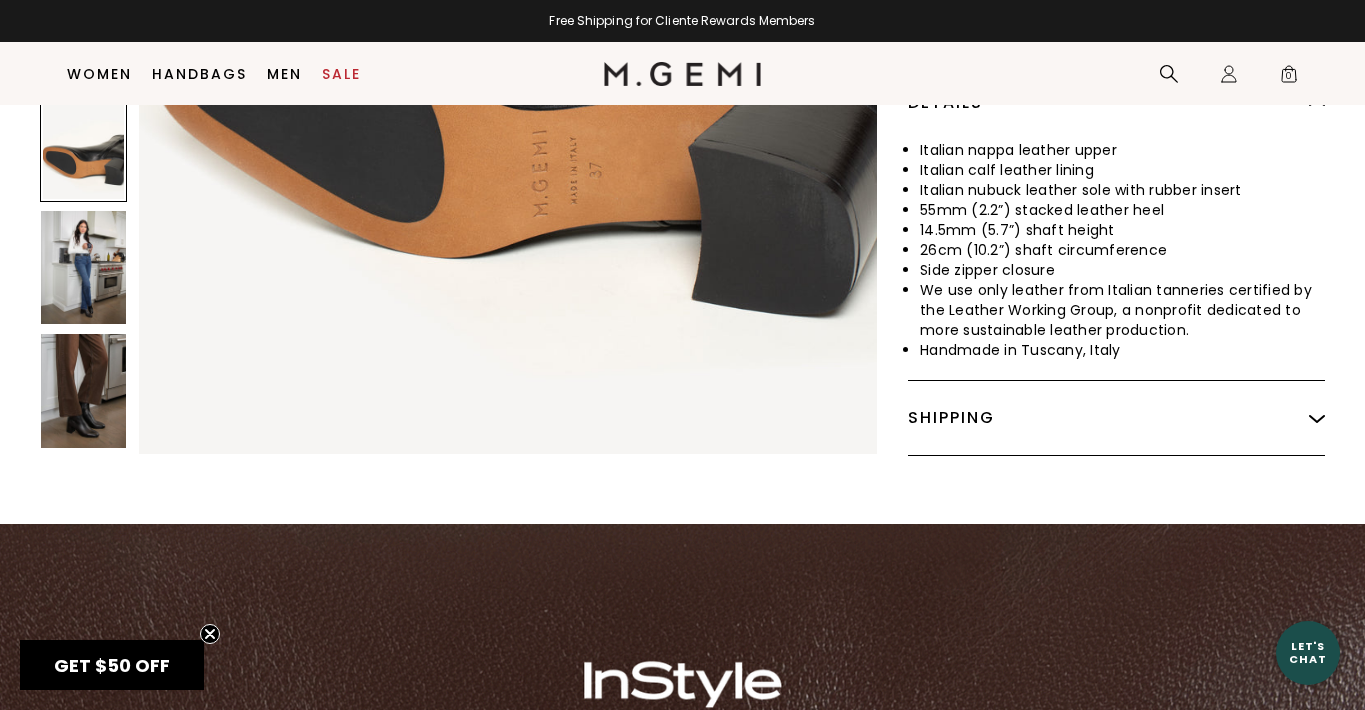click on "Shipping" at bounding box center [1116, 418] 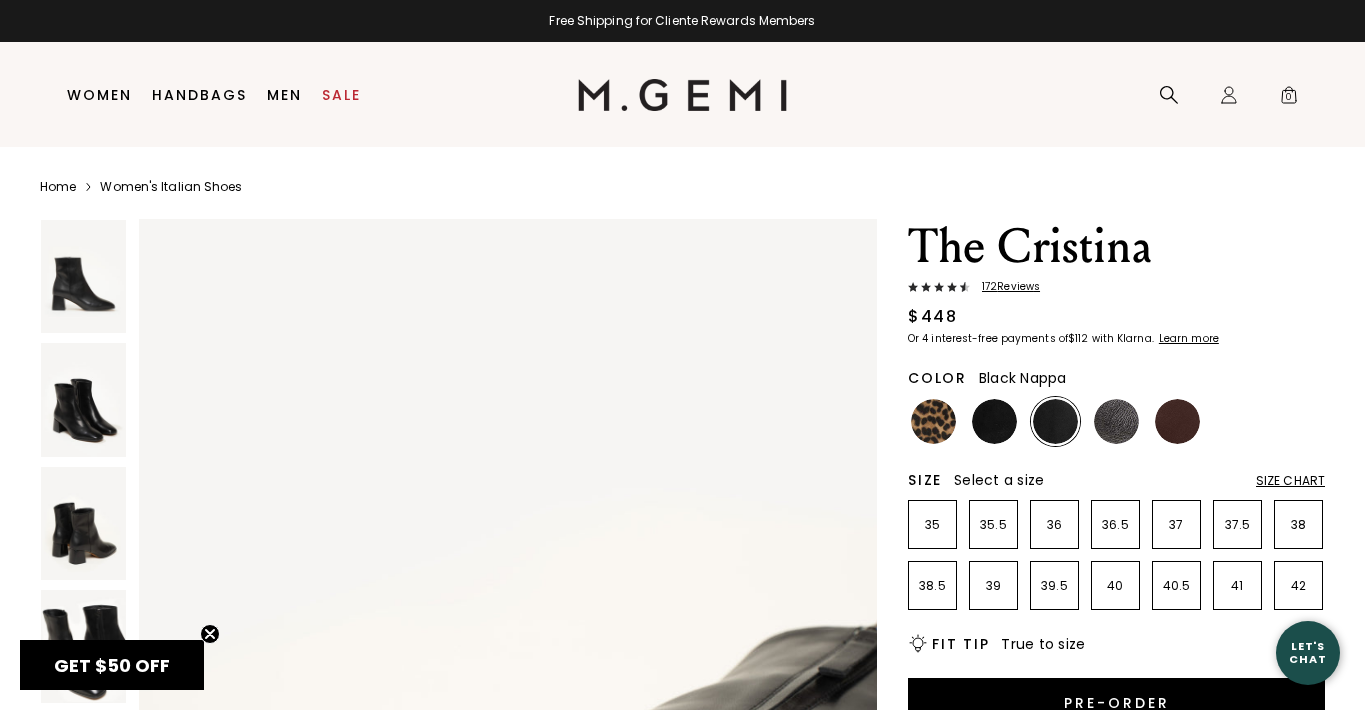 scroll, scrollTop: 0, scrollLeft: 0, axis: both 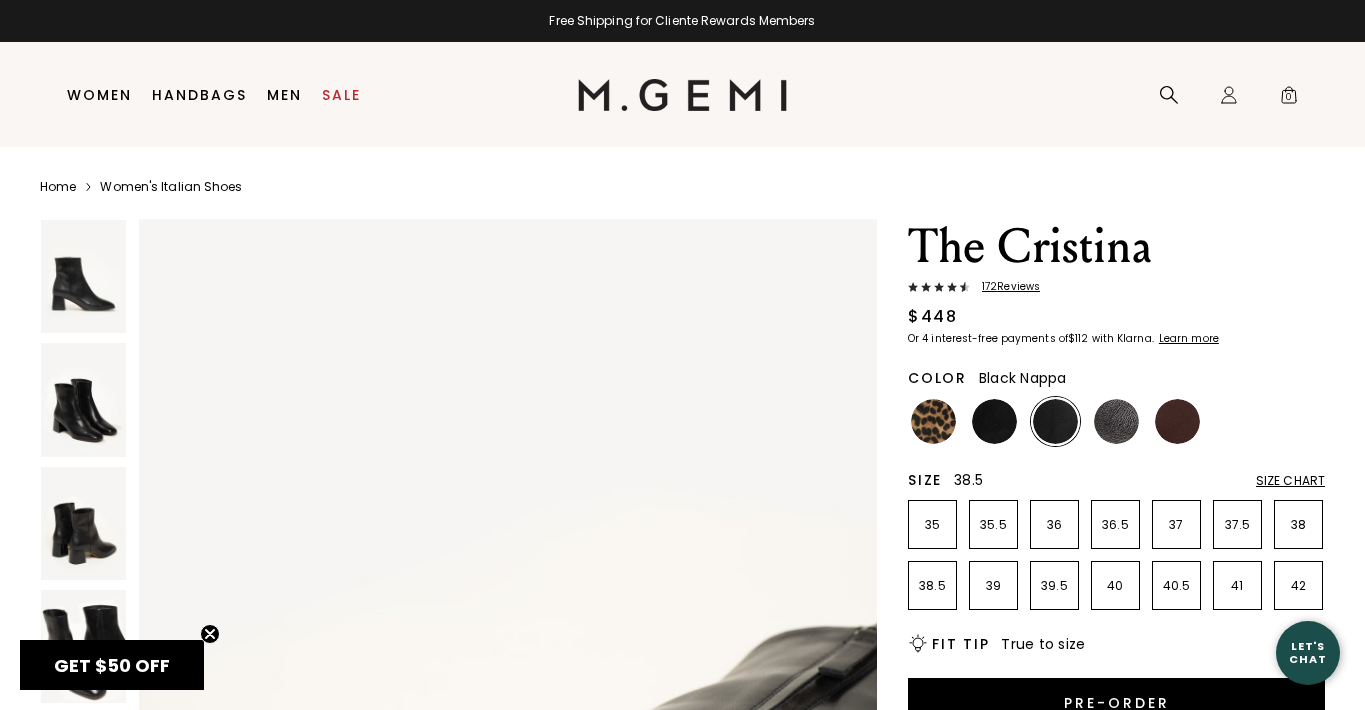 click on "38.5" at bounding box center [932, 586] 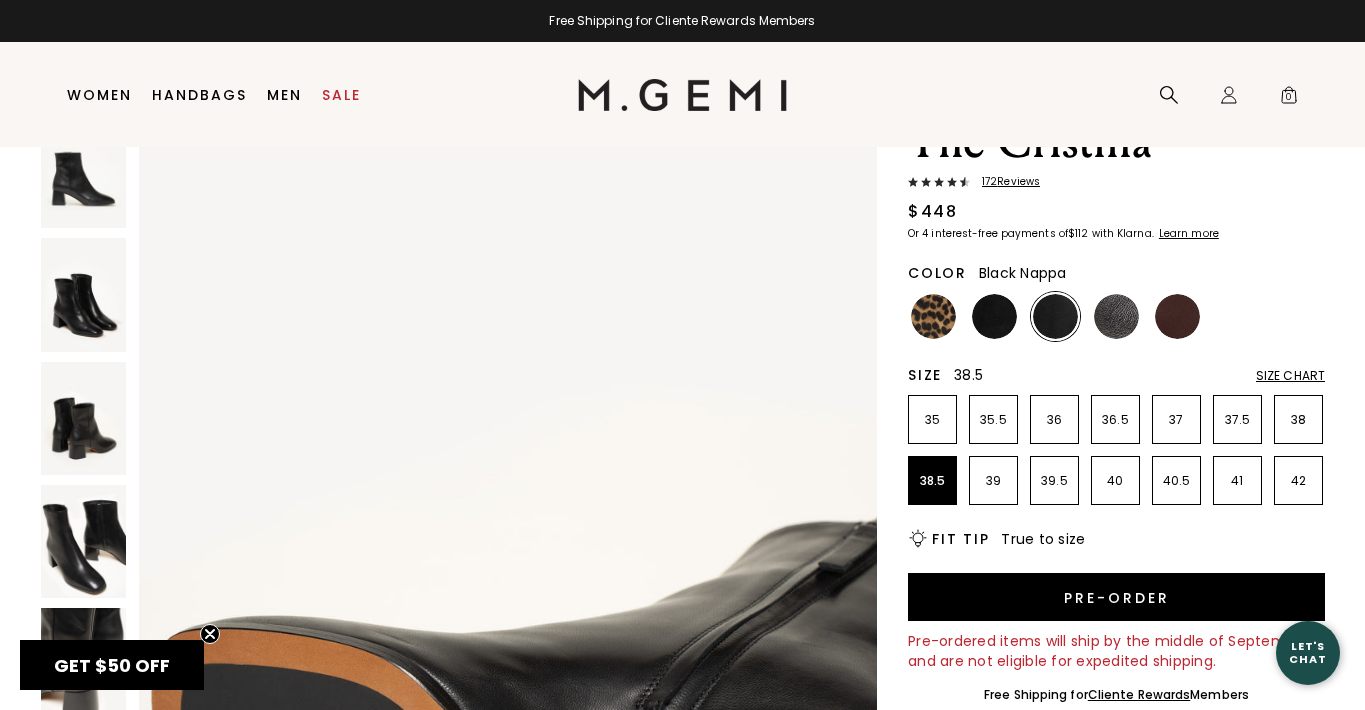 scroll, scrollTop: 0, scrollLeft: 0, axis: both 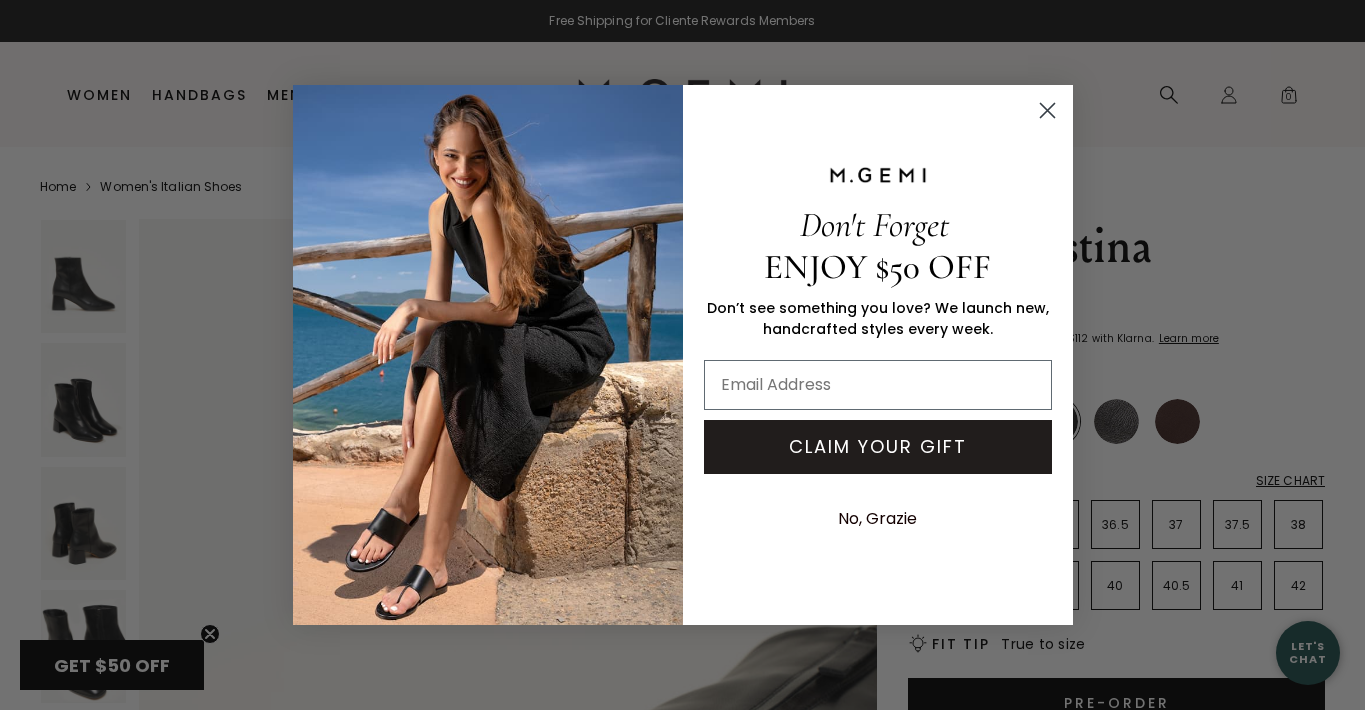 click 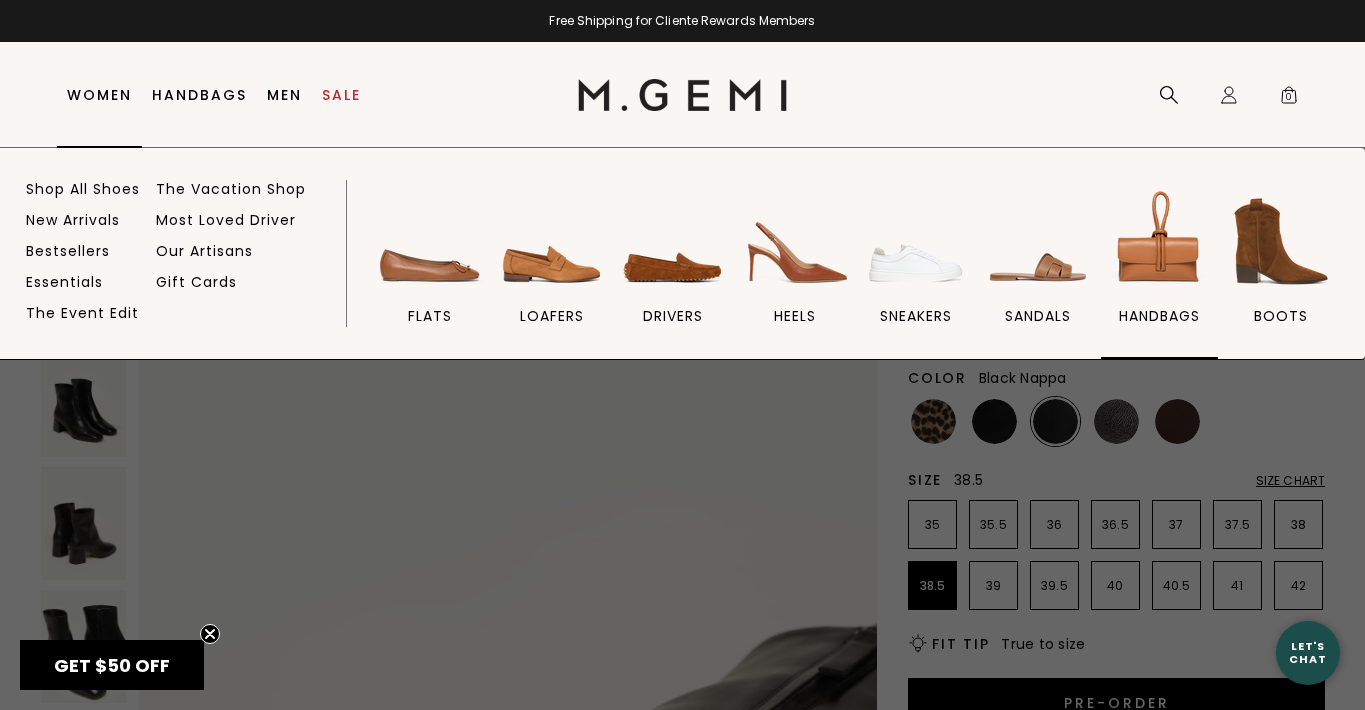 click at bounding box center [1159, 241] 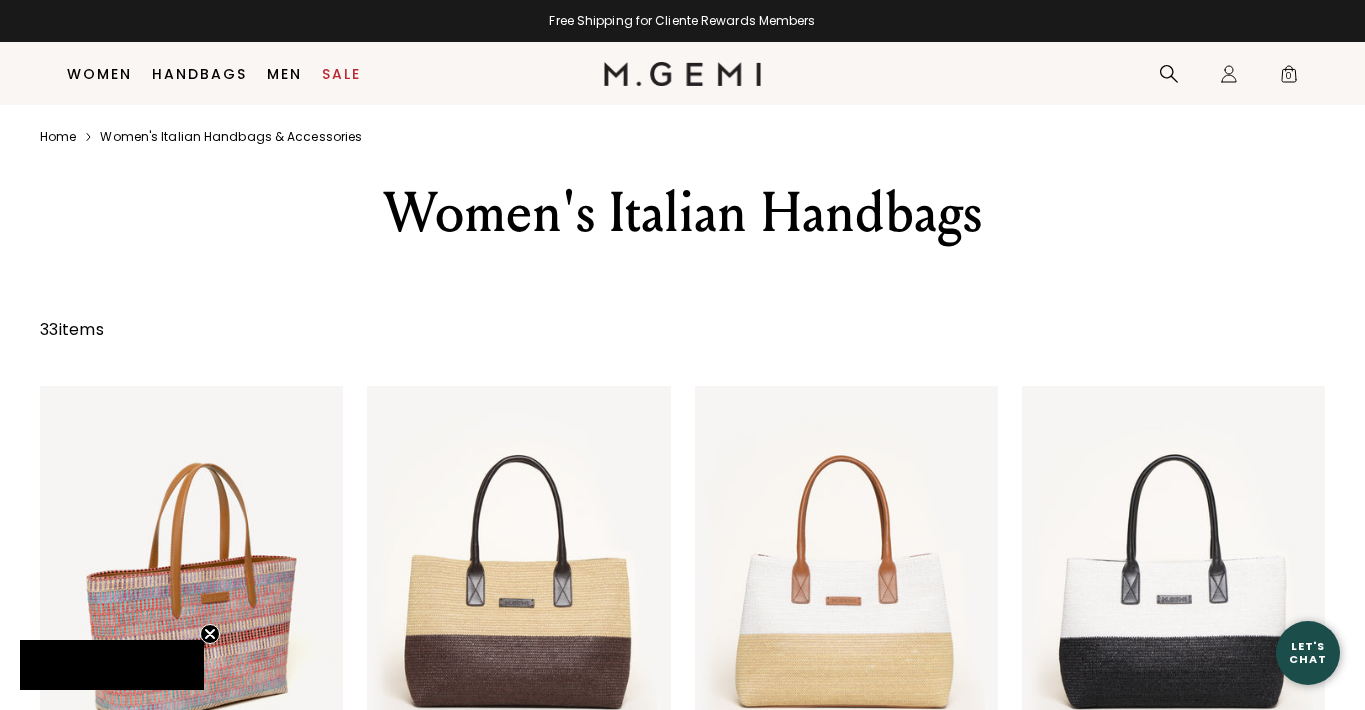 click at bounding box center (972, 1173) 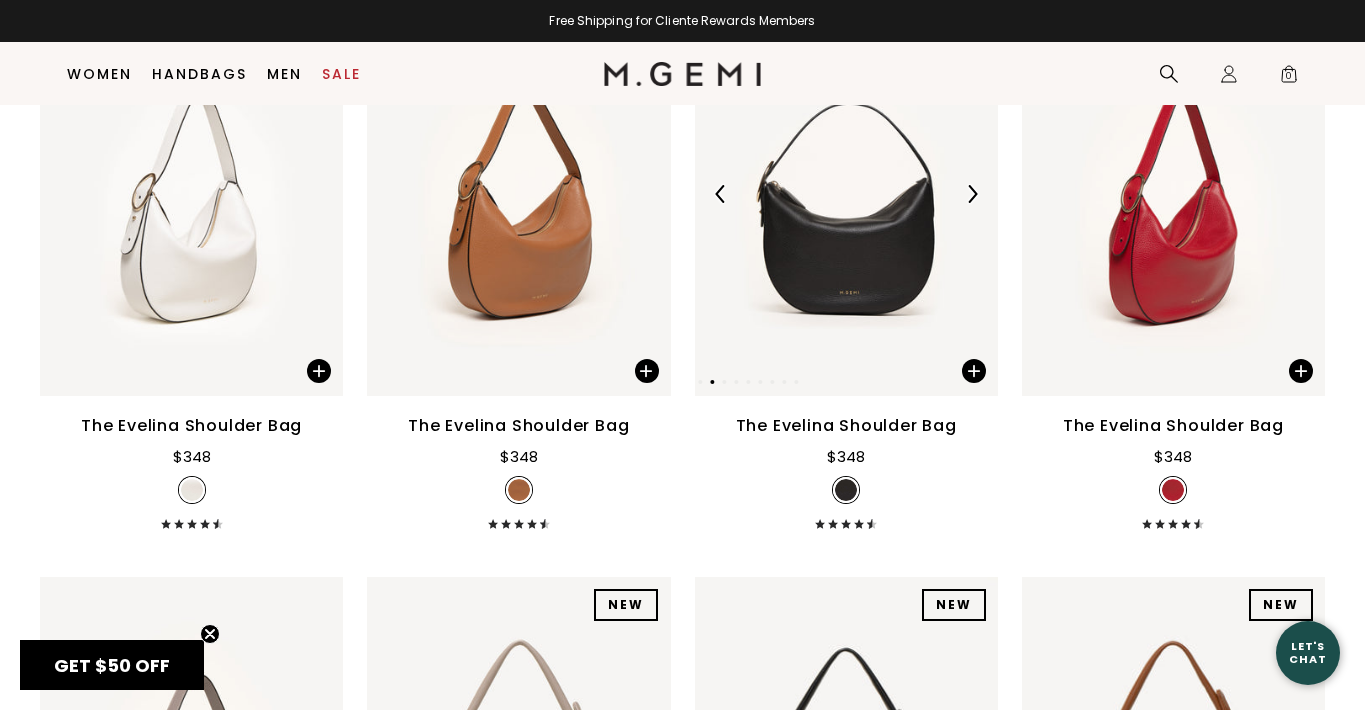 scroll, scrollTop: 979, scrollLeft: 0, axis: vertical 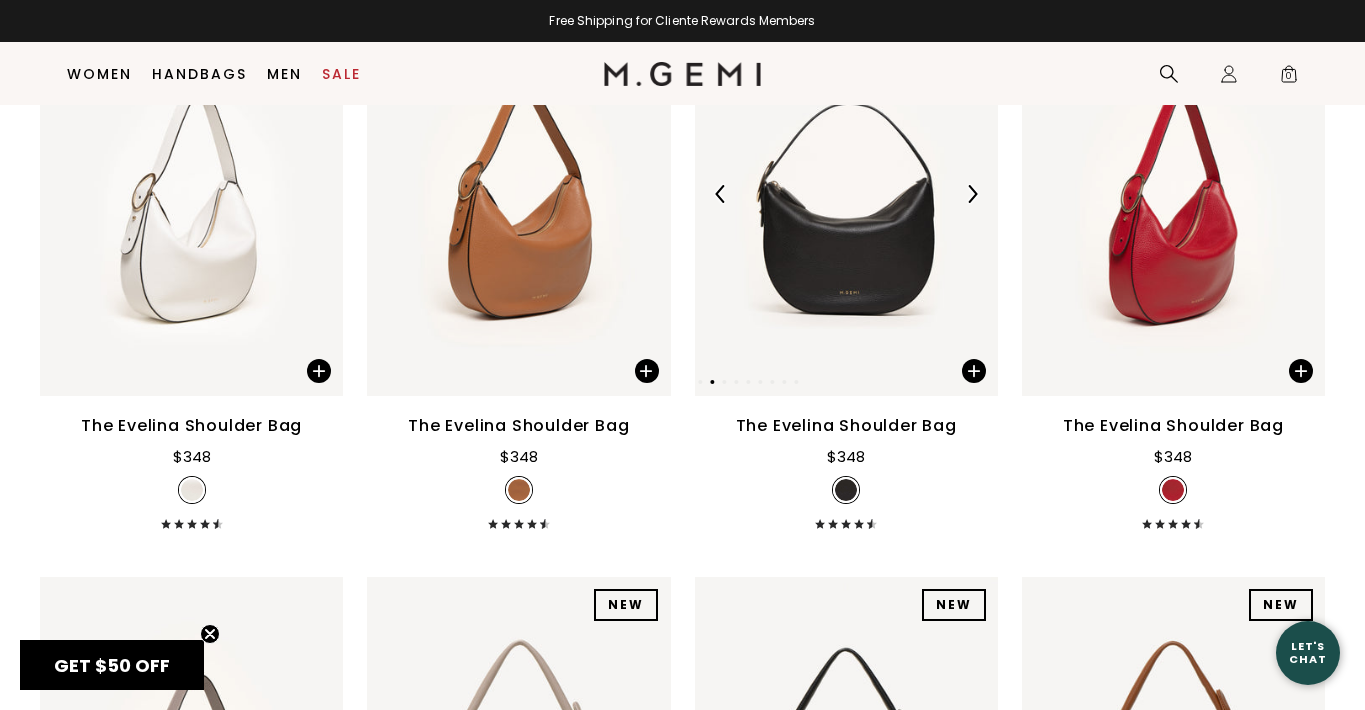 click at bounding box center (972, 194) 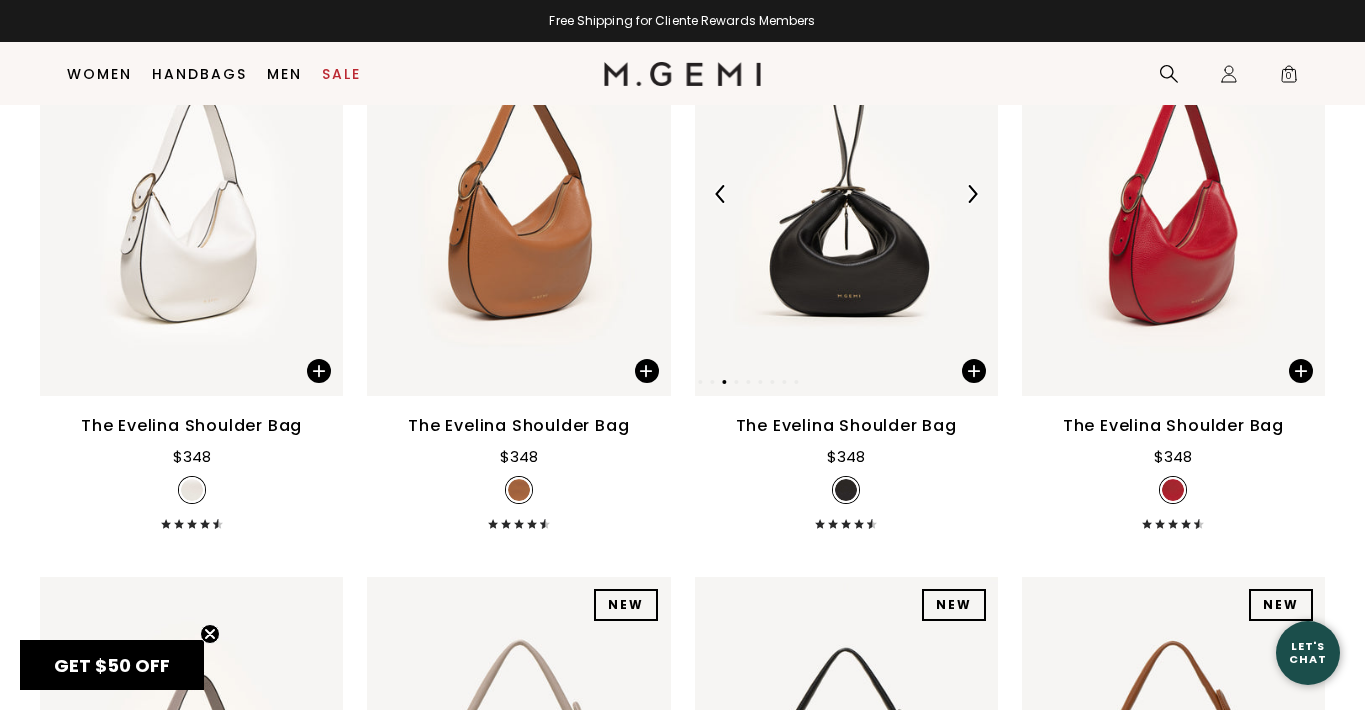 scroll, scrollTop: 0, scrollLeft: 0, axis: both 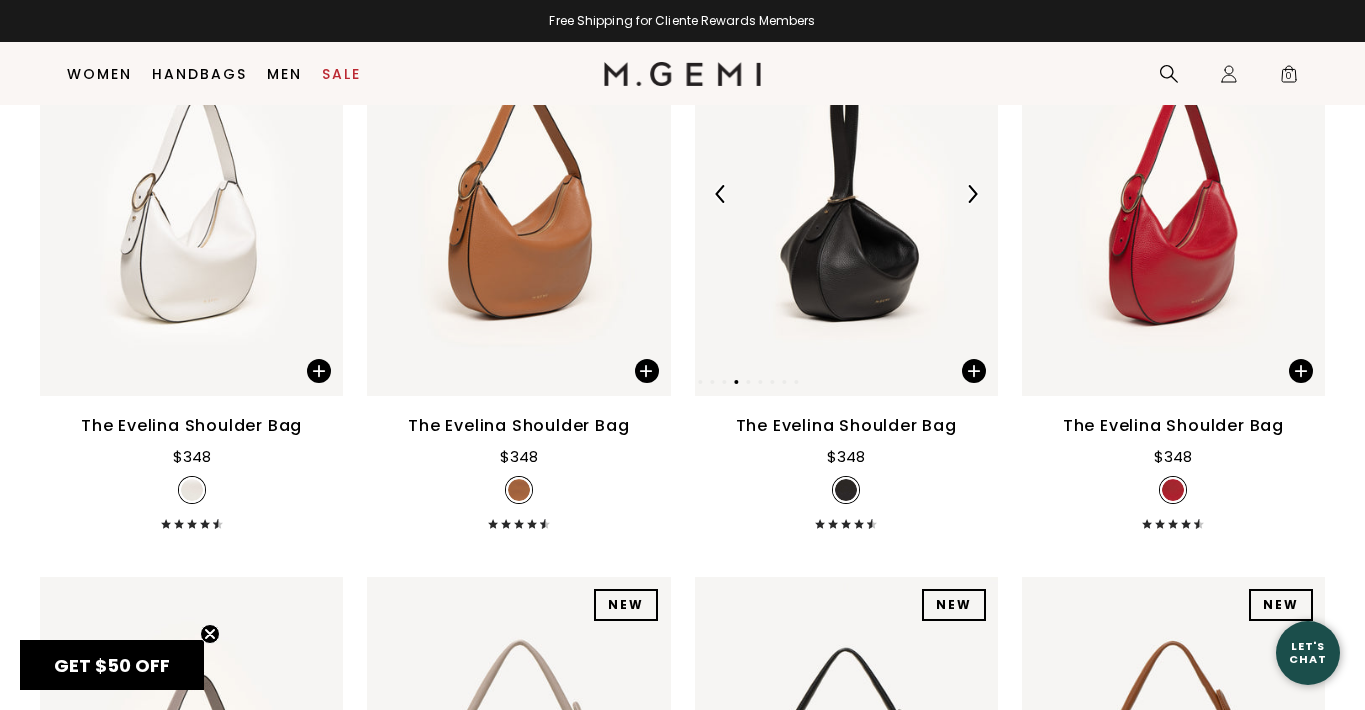 click at bounding box center (972, 194) 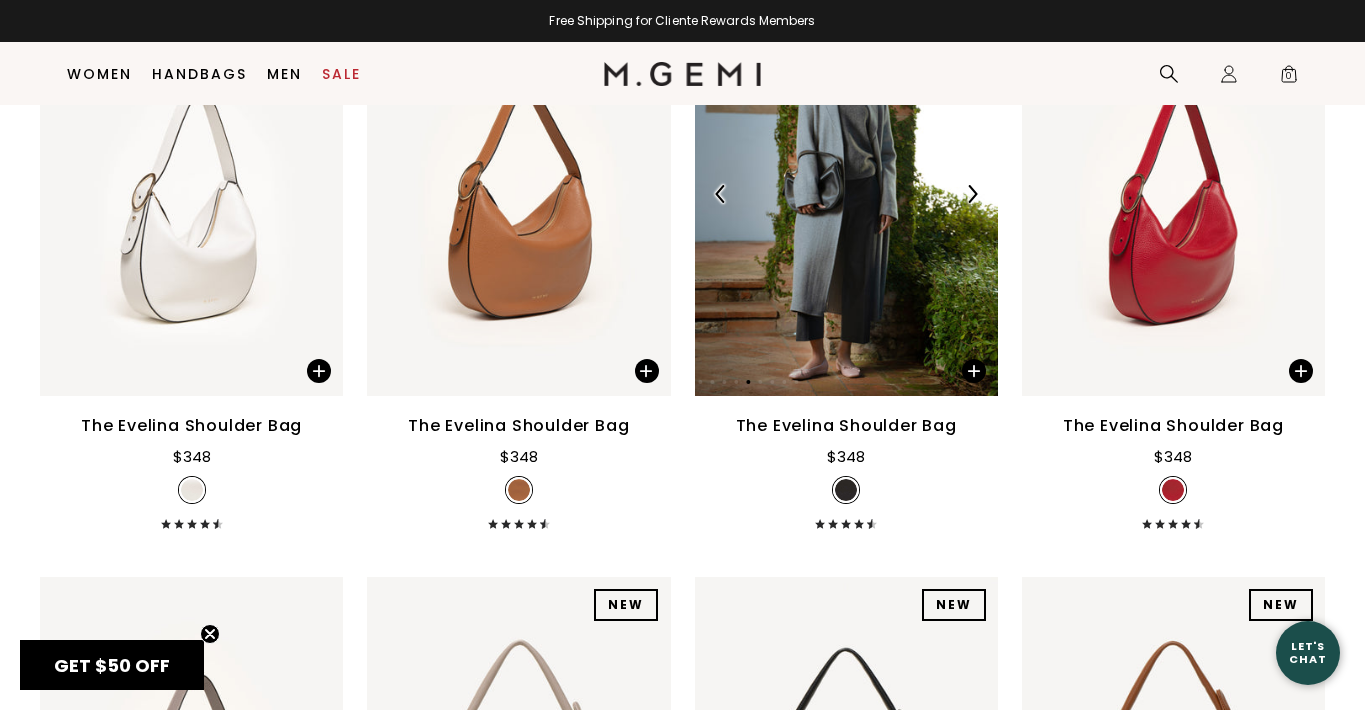 click at bounding box center [972, 194] 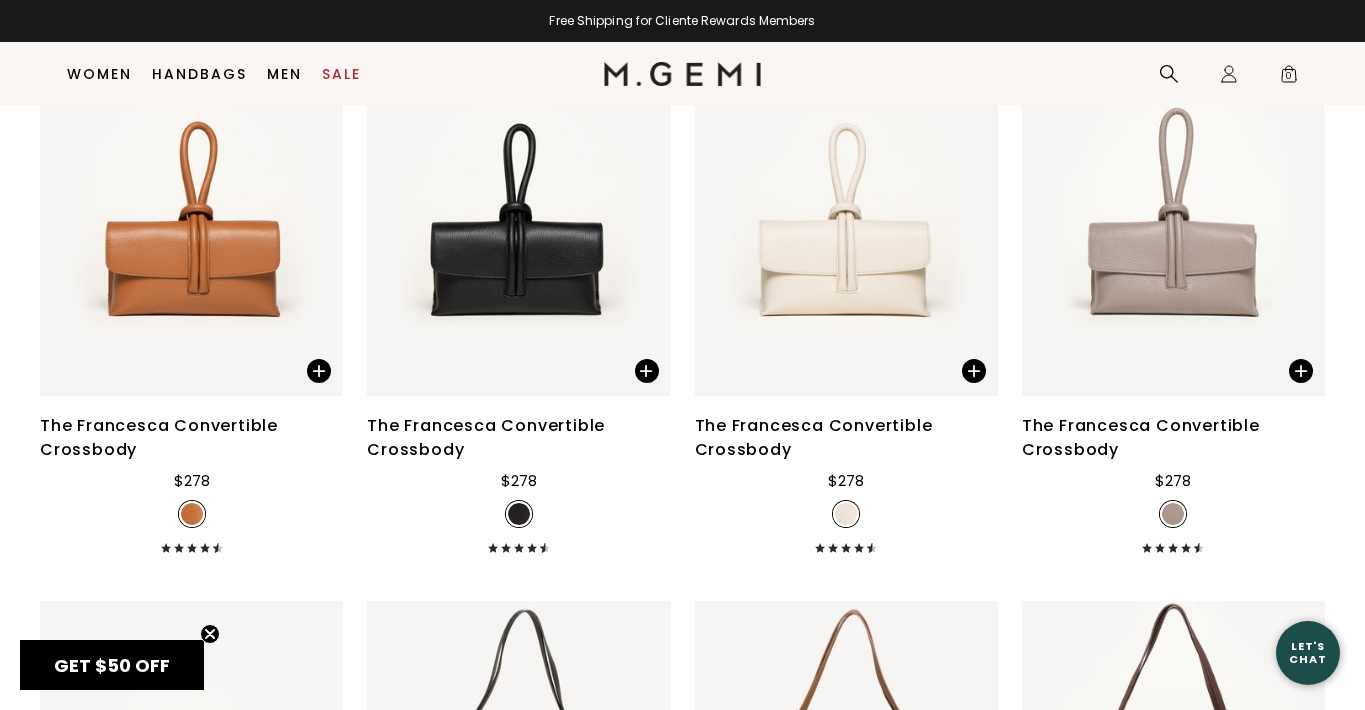 scroll, scrollTop: 2140, scrollLeft: 0, axis: vertical 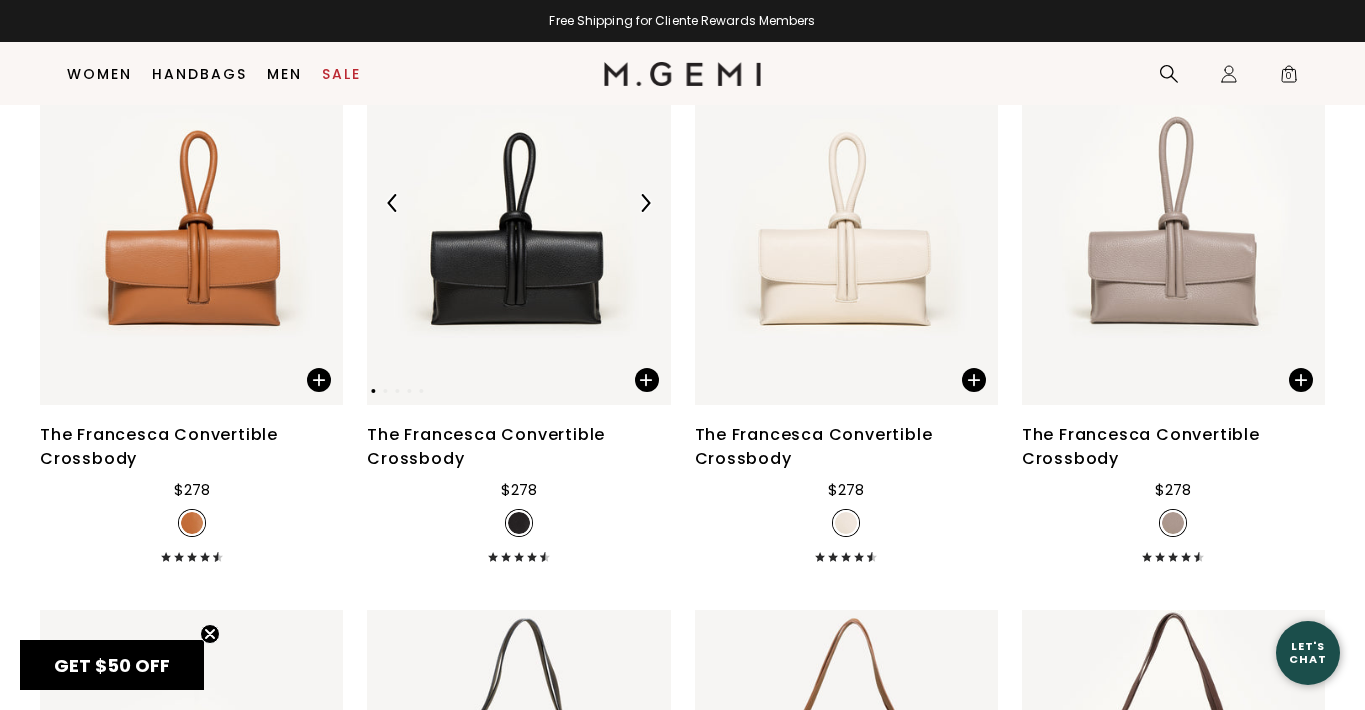 click at bounding box center (645, 203) 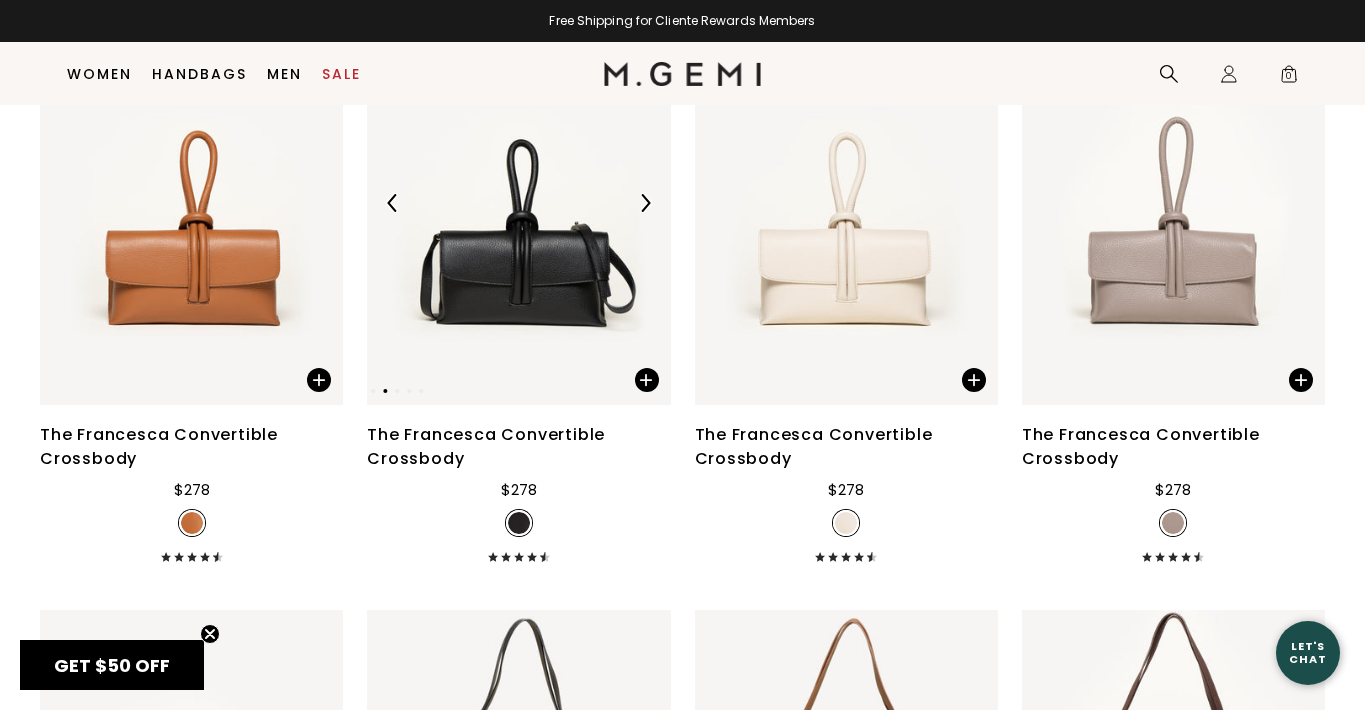 click at bounding box center (645, 203) 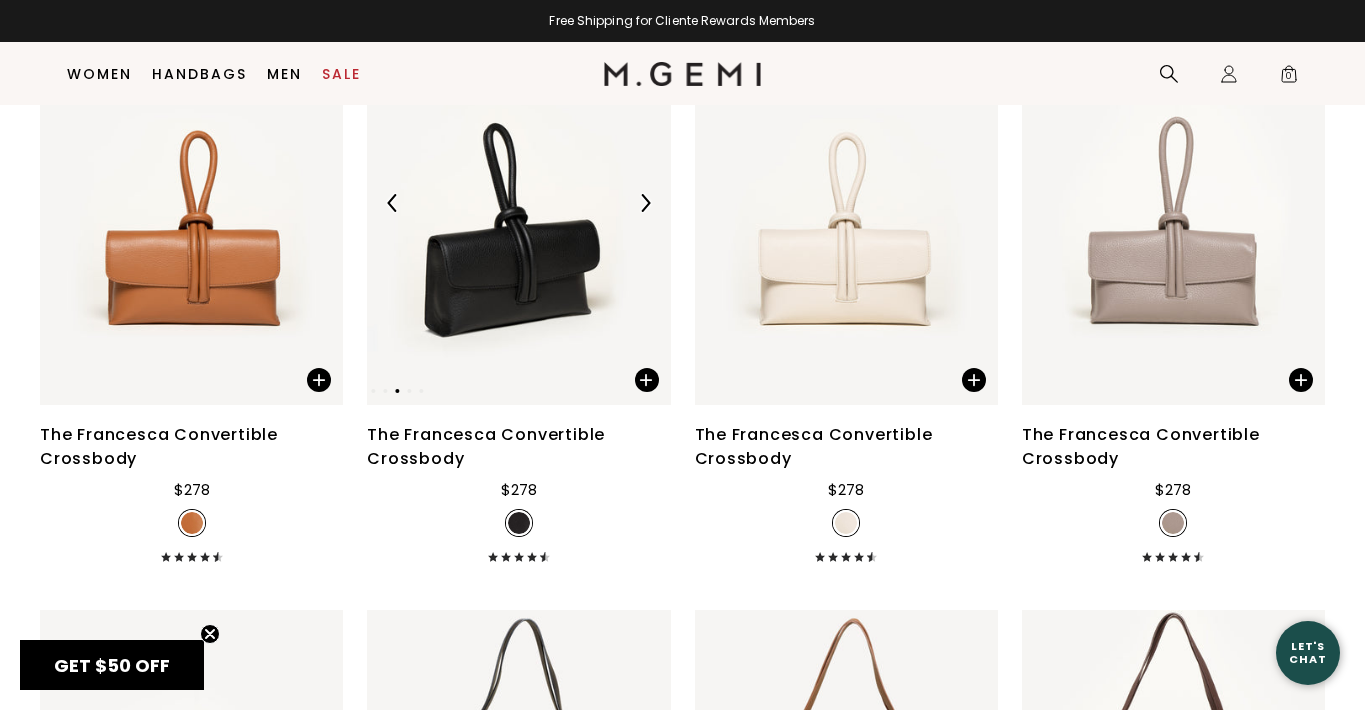 click at bounding box center [645, 203] 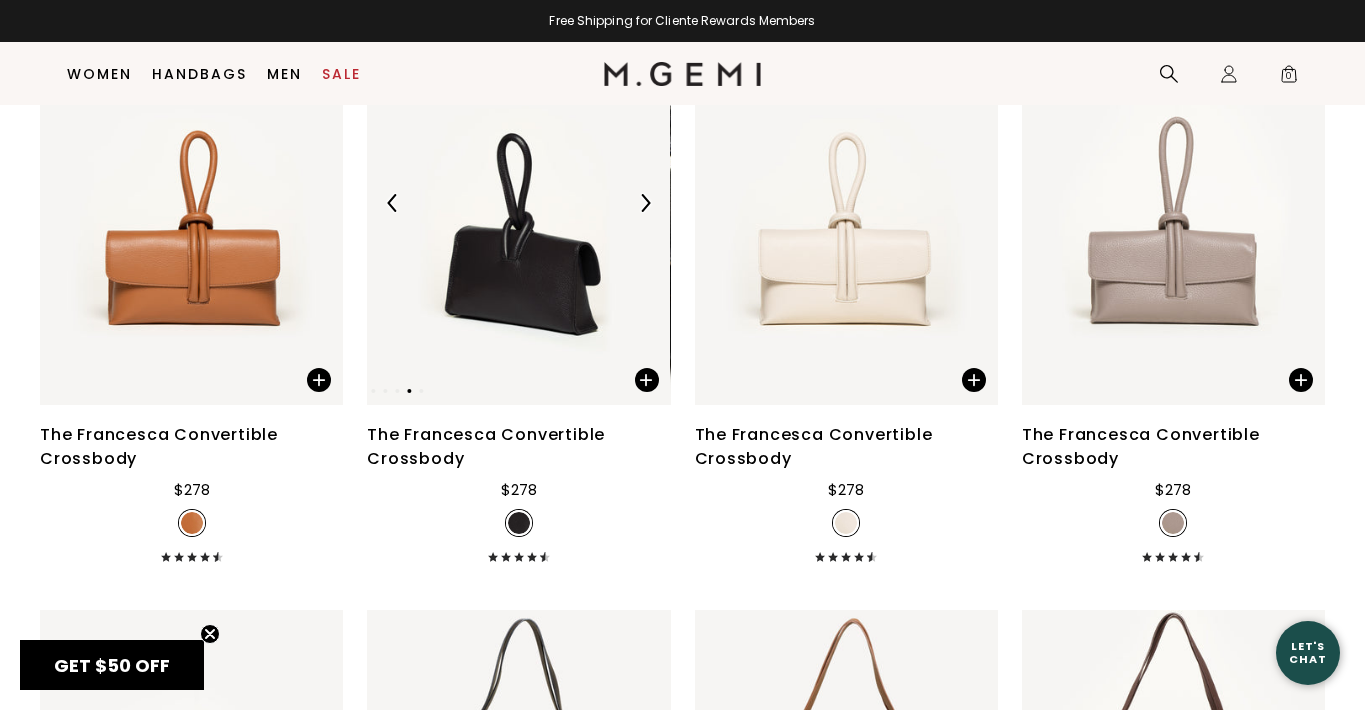 click at bounding box center (645, 203) 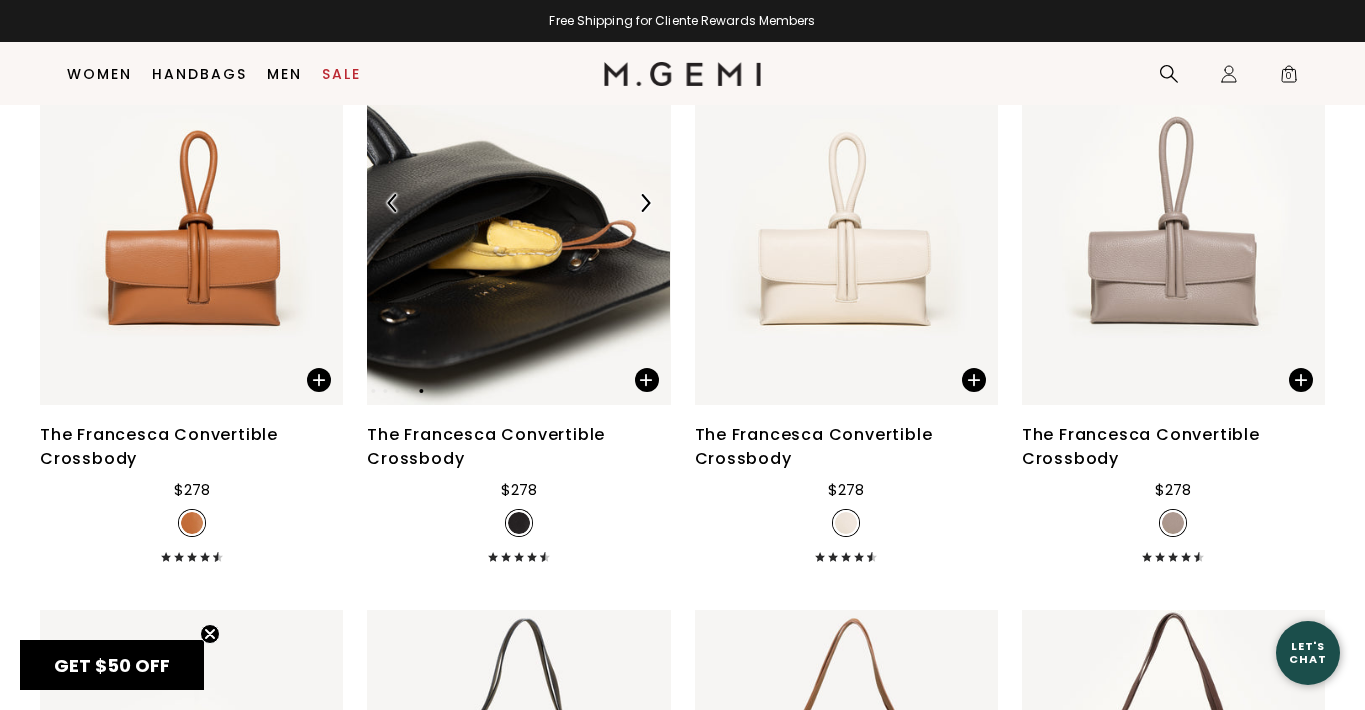 click at bounding box center [645, 203] 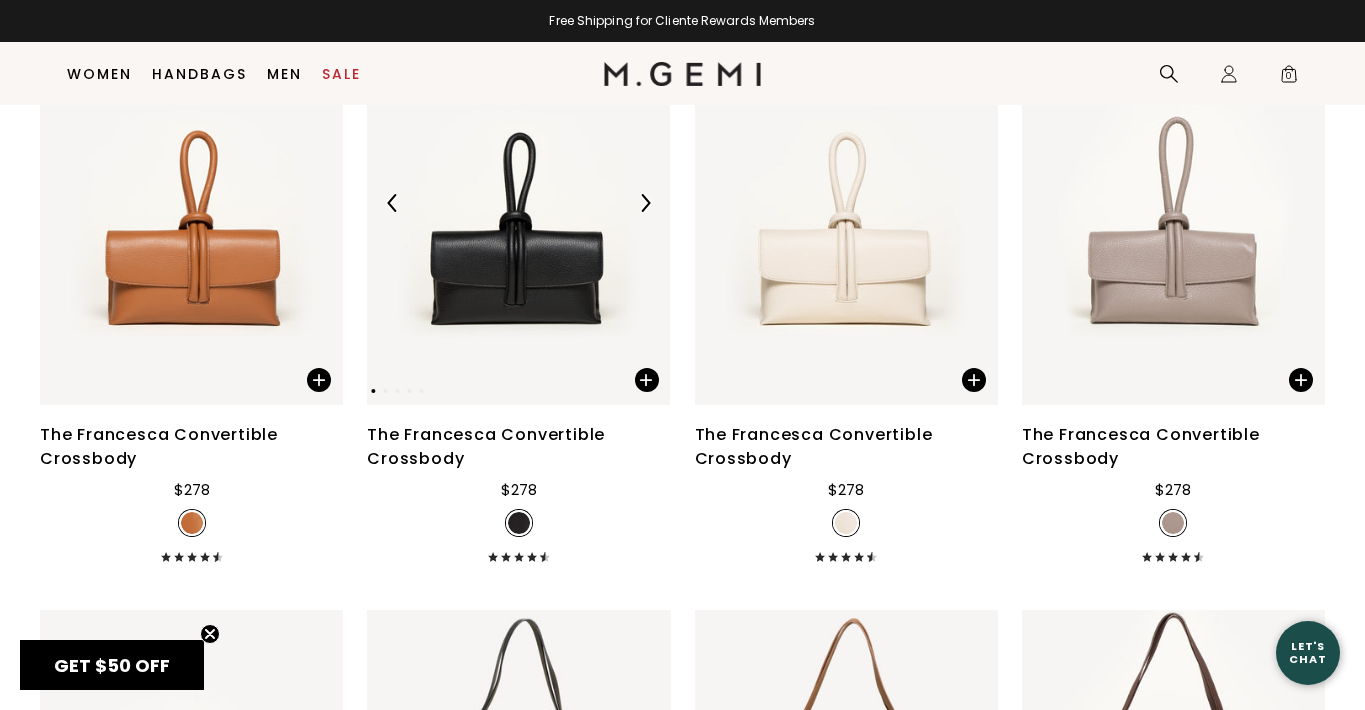 click at bounding box center [645, 203] 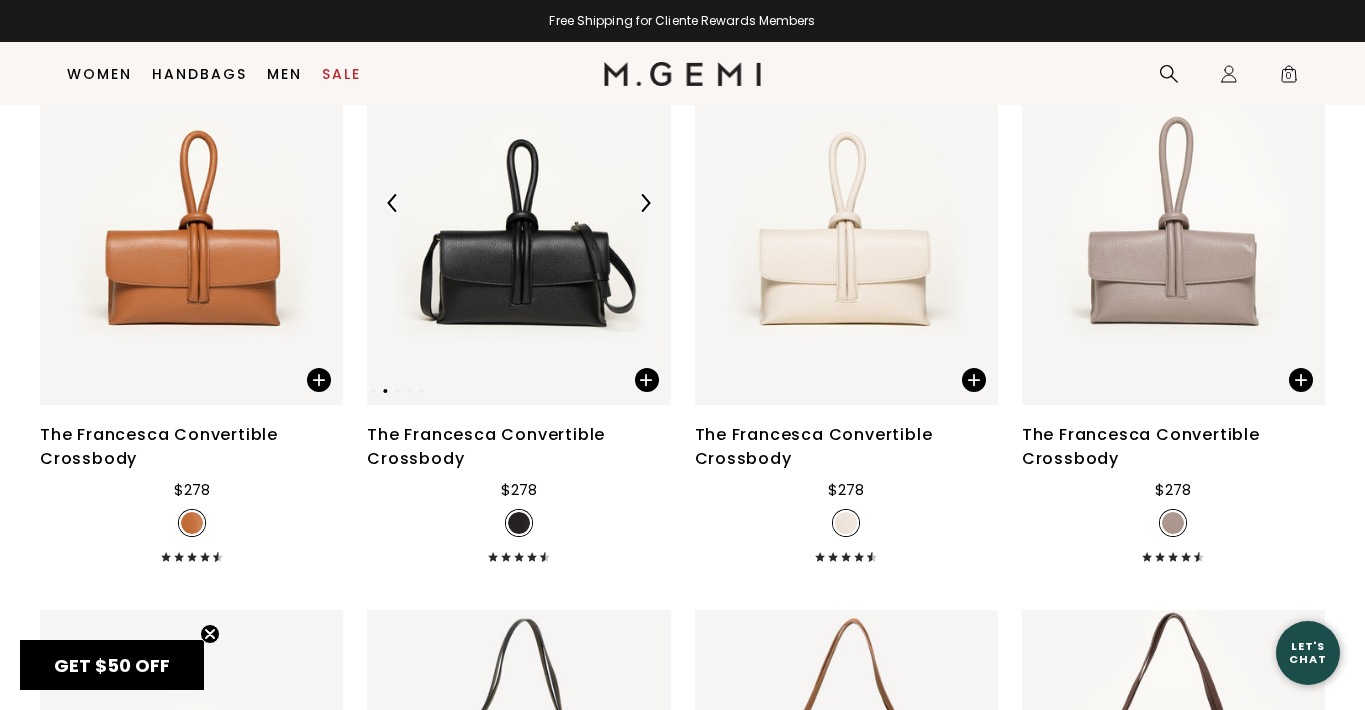 click at bounding box center [645, 203] 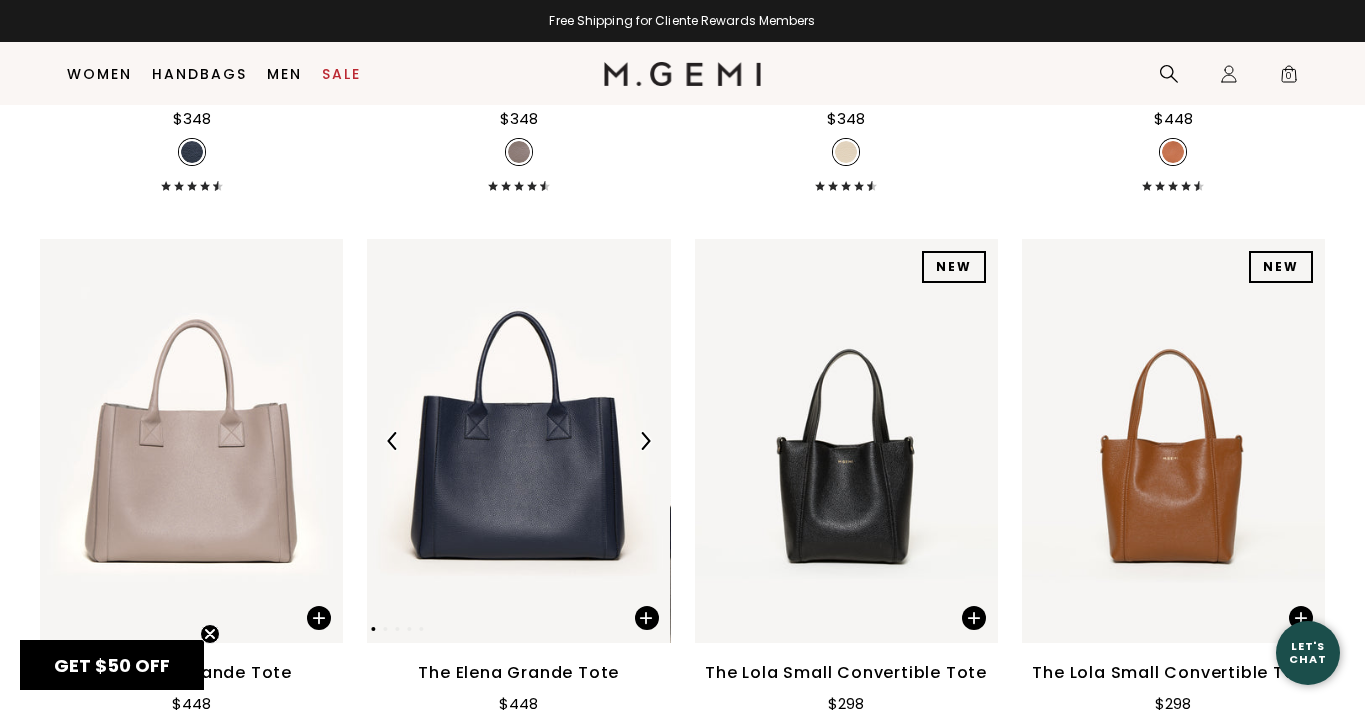 scroll, scrollTop: 4295, scrollLeft: 0, axis: vertical 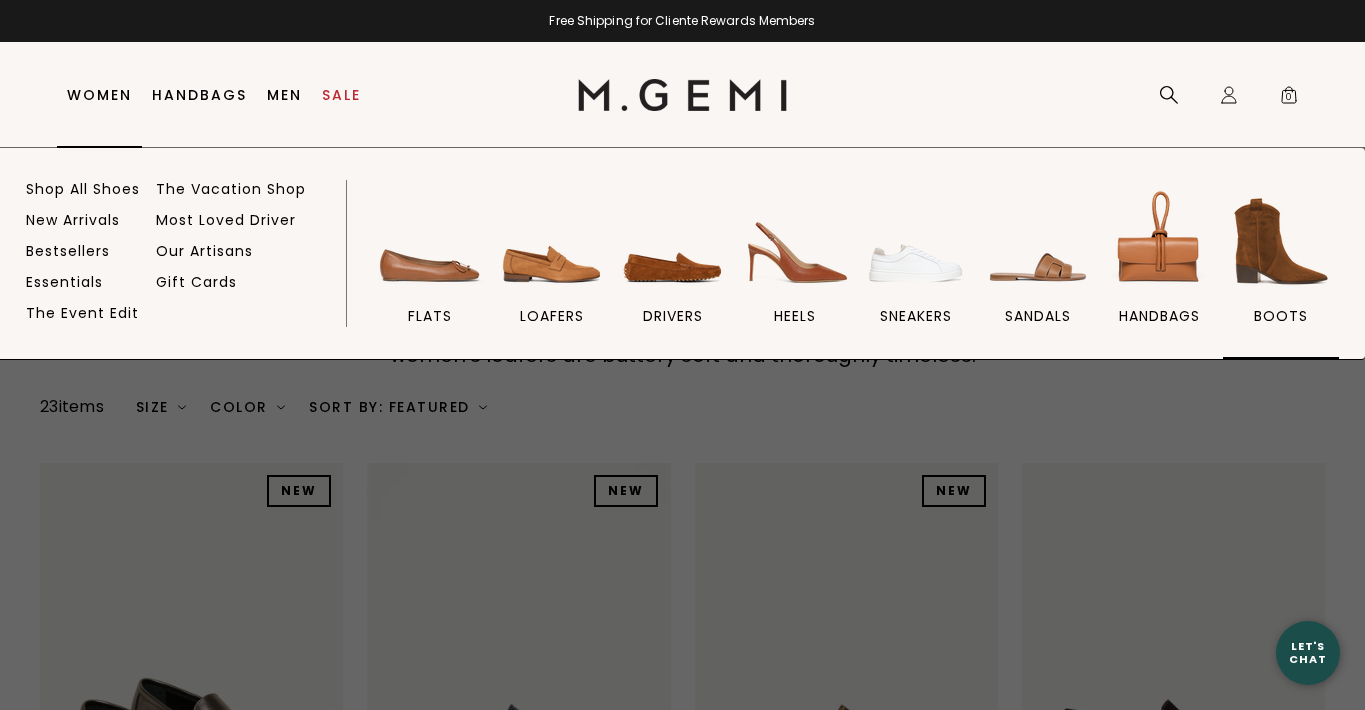 click at bounding box center (1281, 241) 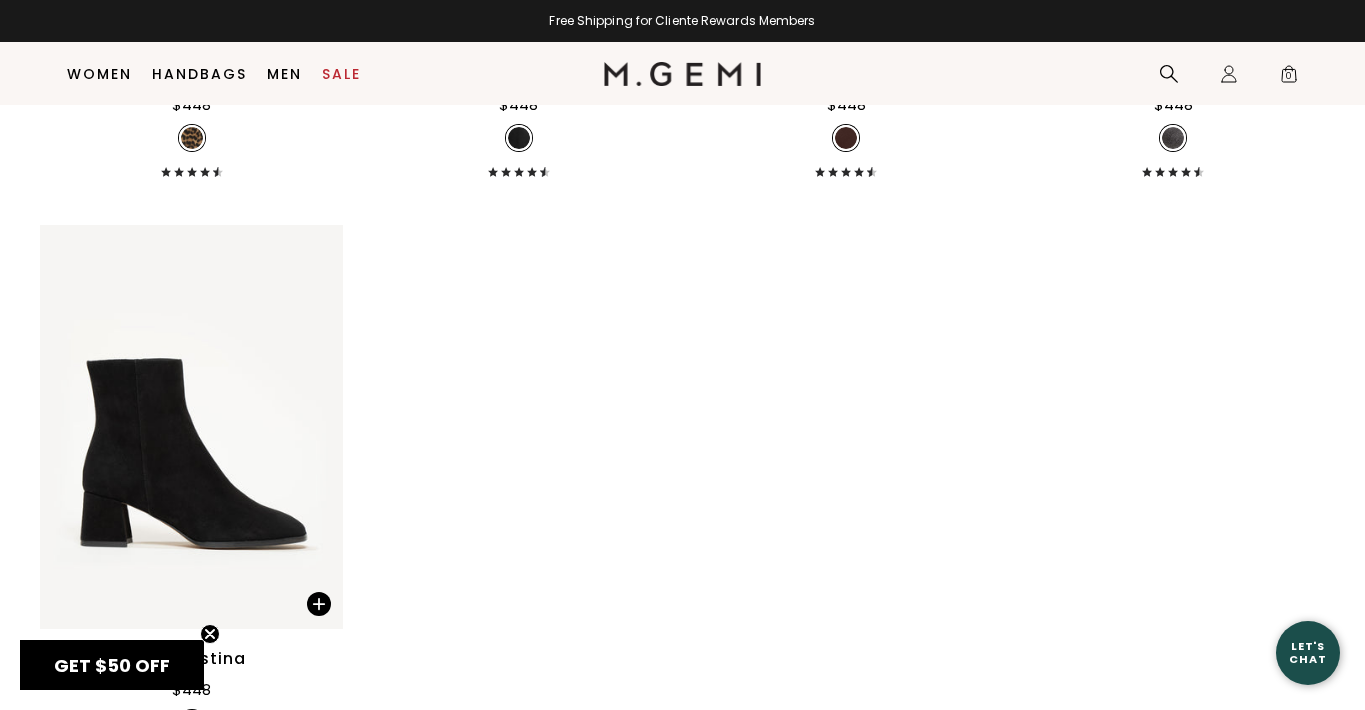 scroll, scrollTop: 0, scrollLeft: 0, axis: both 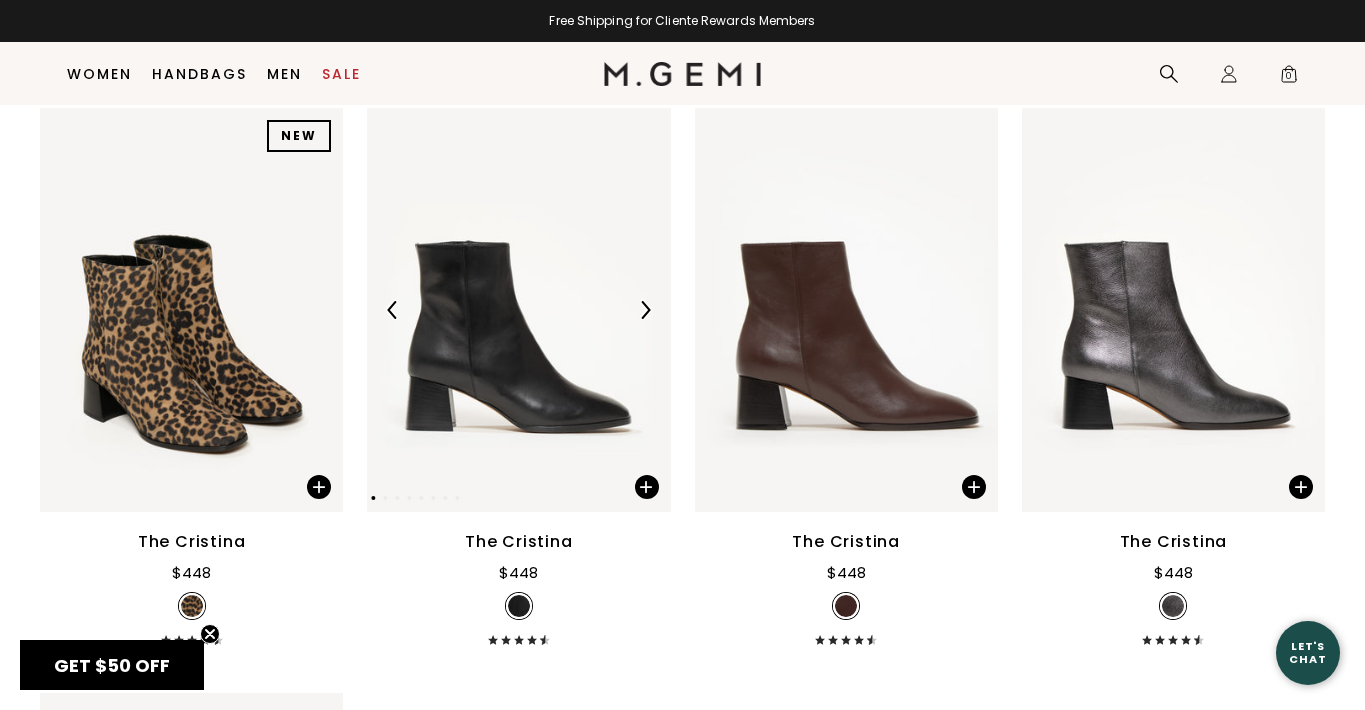 click at bounding box center [518, 310] 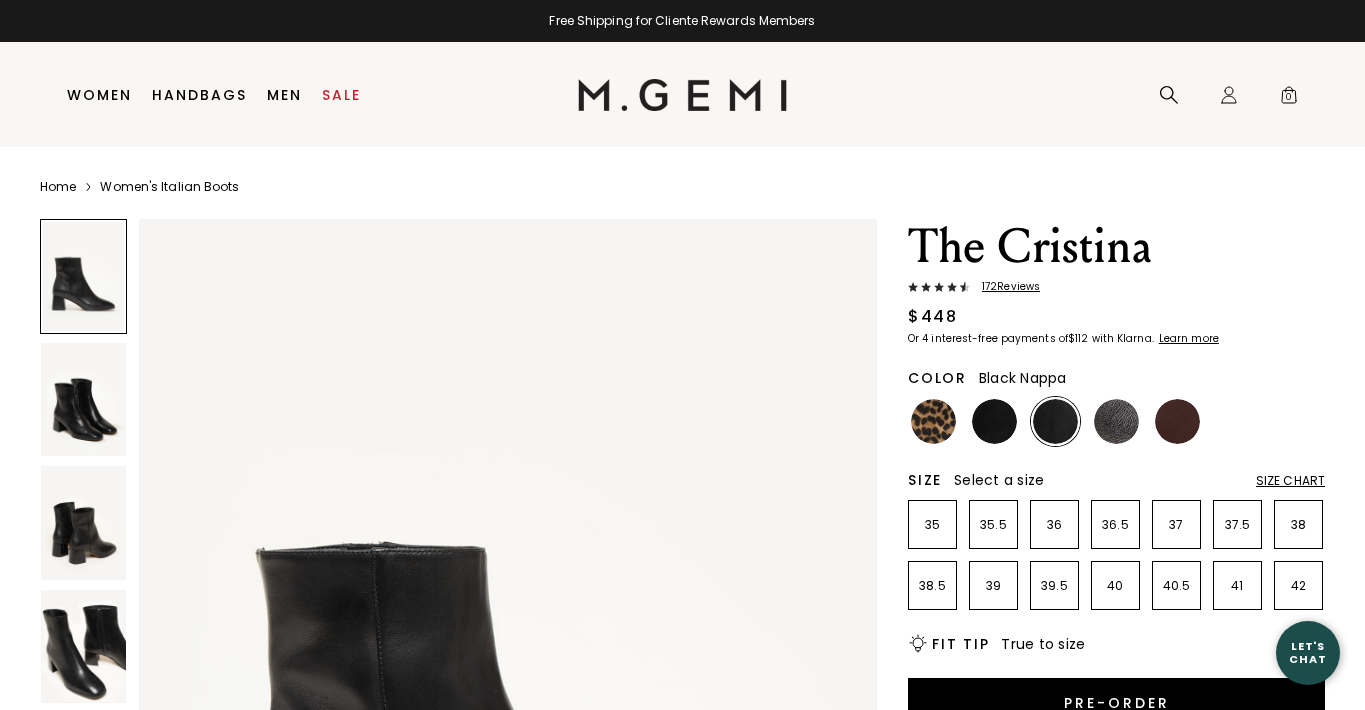 scroll, scrollTop: 0, scrollLeft: 0, axis: both 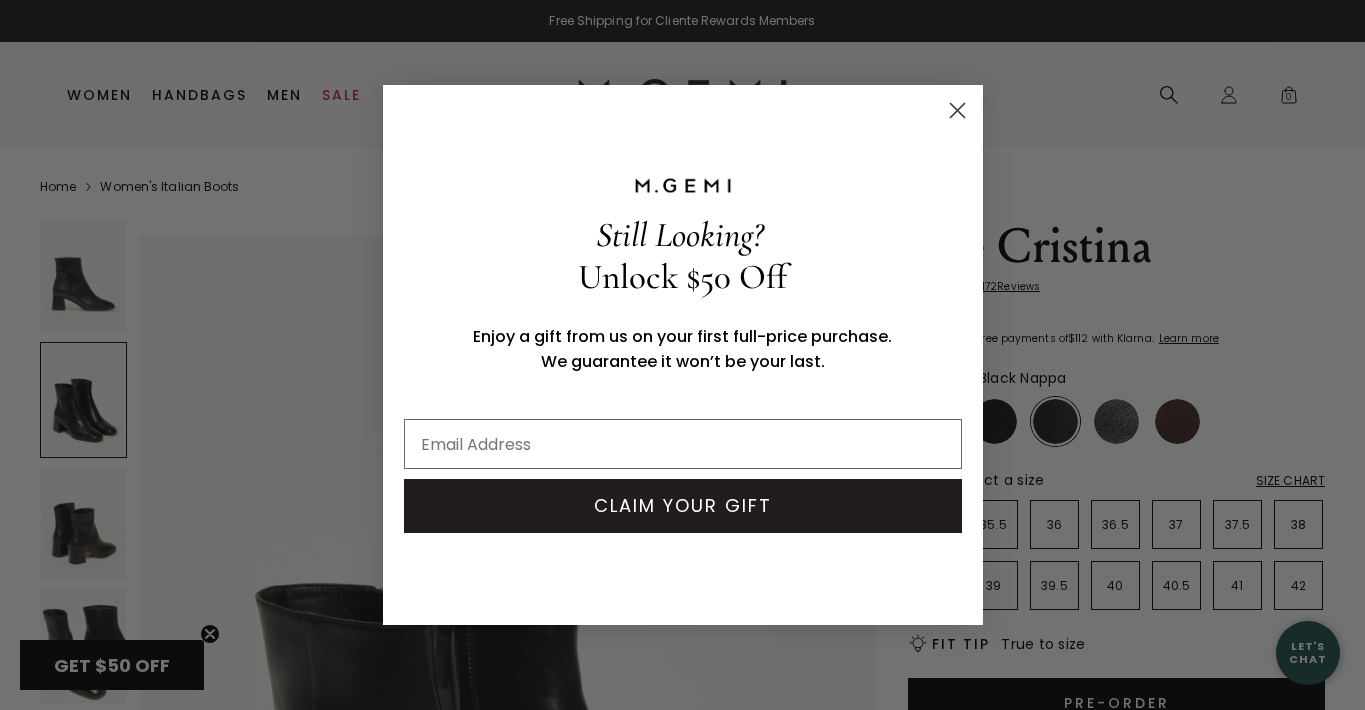 click 